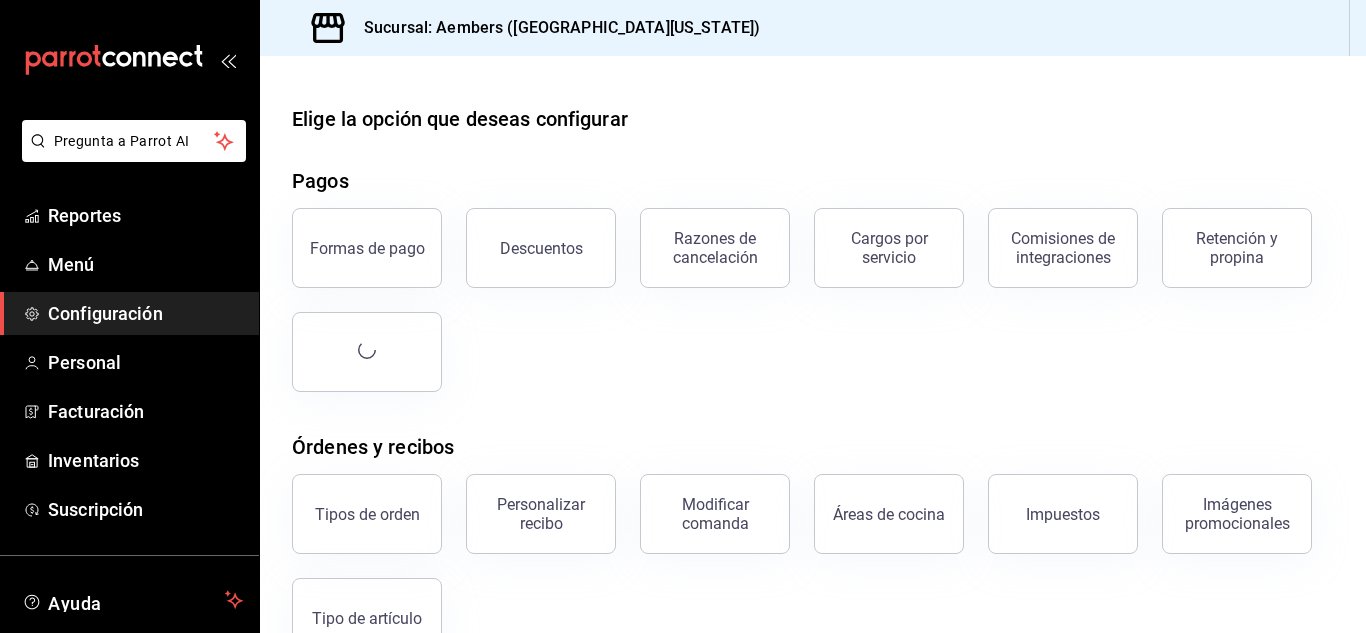 scroll, scrollTop: 0, scrollLeft: 0, axis: both 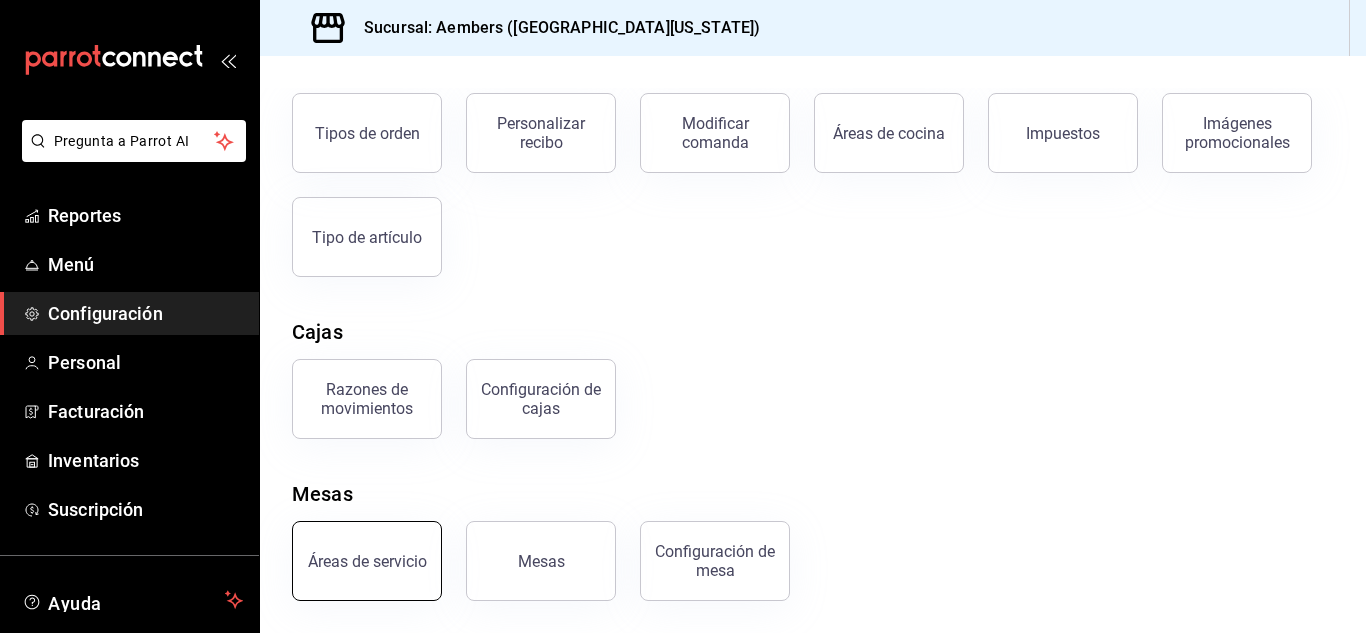 click on "Áreas de servicio" at bounding box center [367, 561] 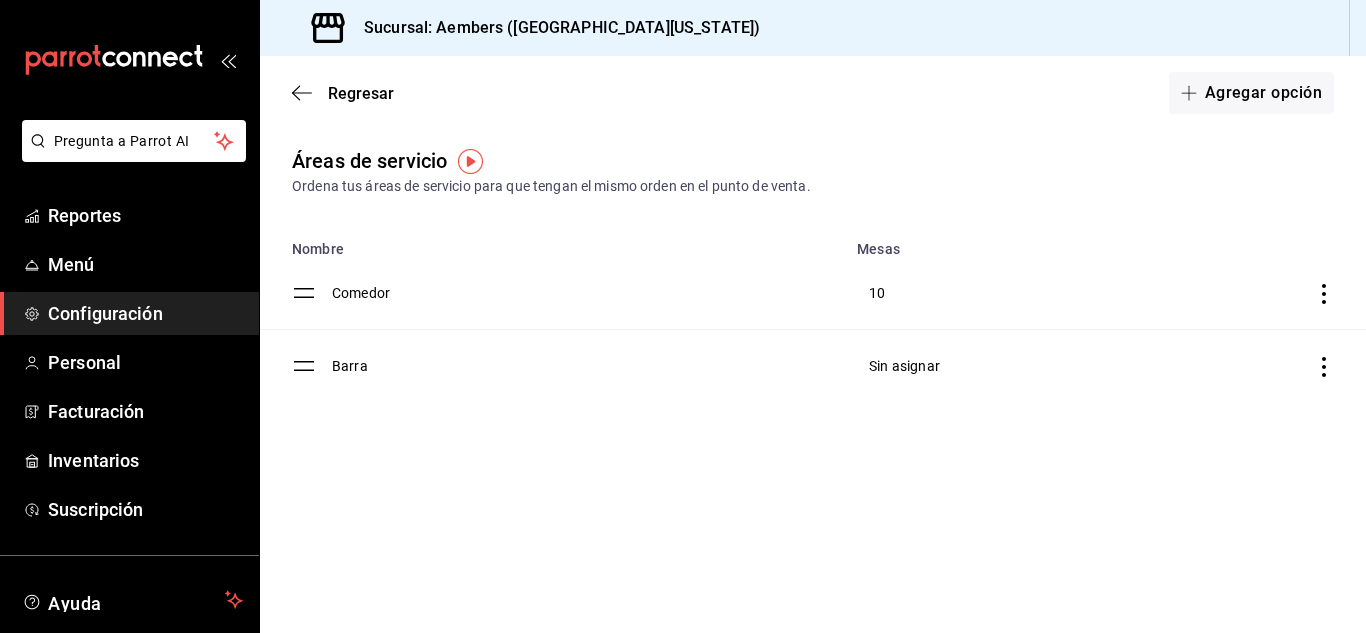 click 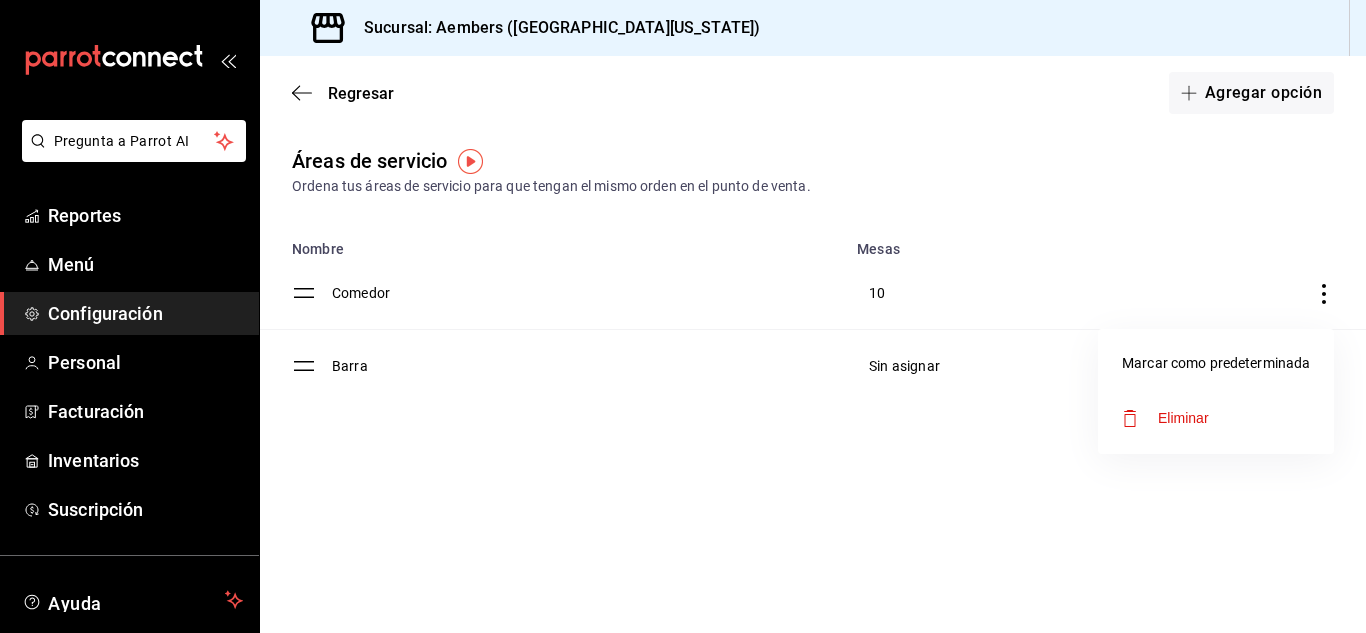 click on "Eliminar" at bounding box center [1165, 418] 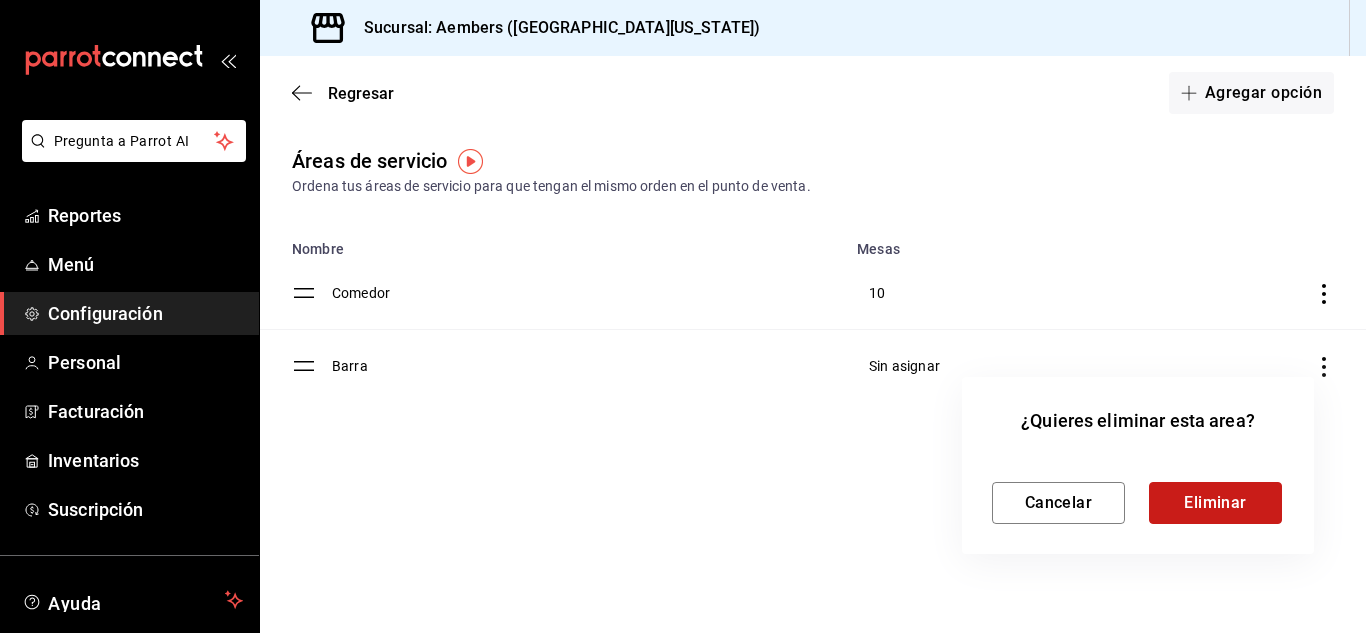 click on "Eliminar" at bounding box center (1215, 503) 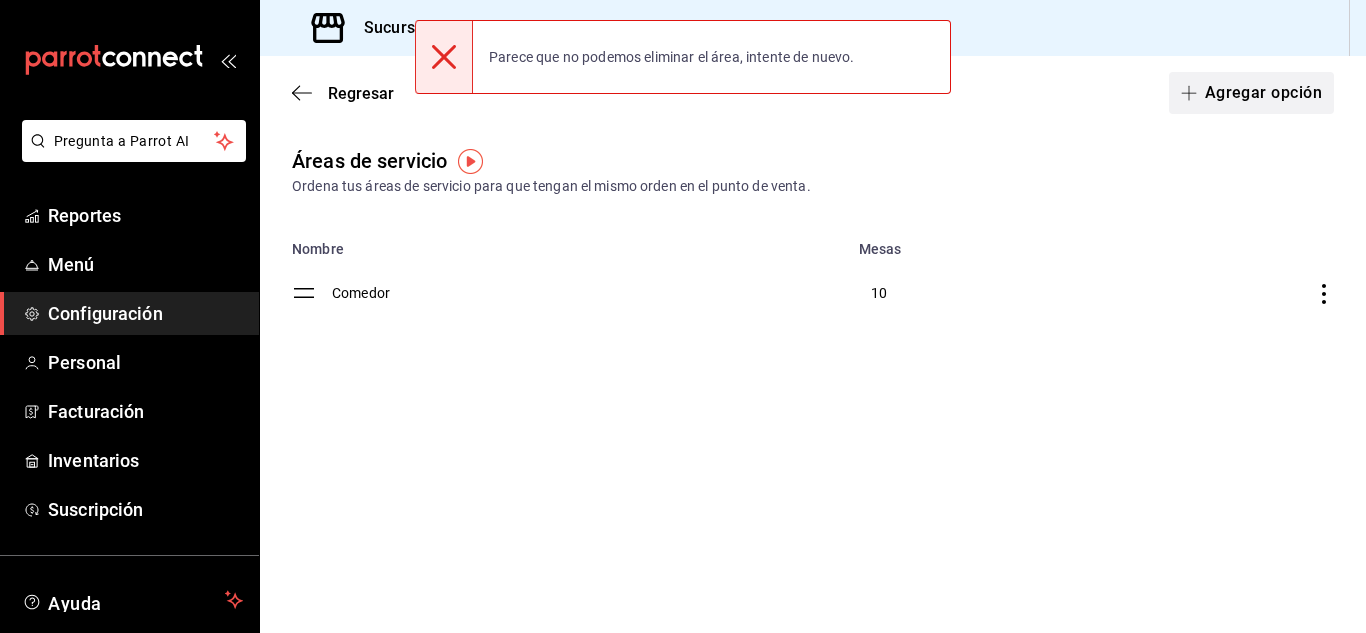 click on "Agregar opción" at bounding box center (1251, 93) 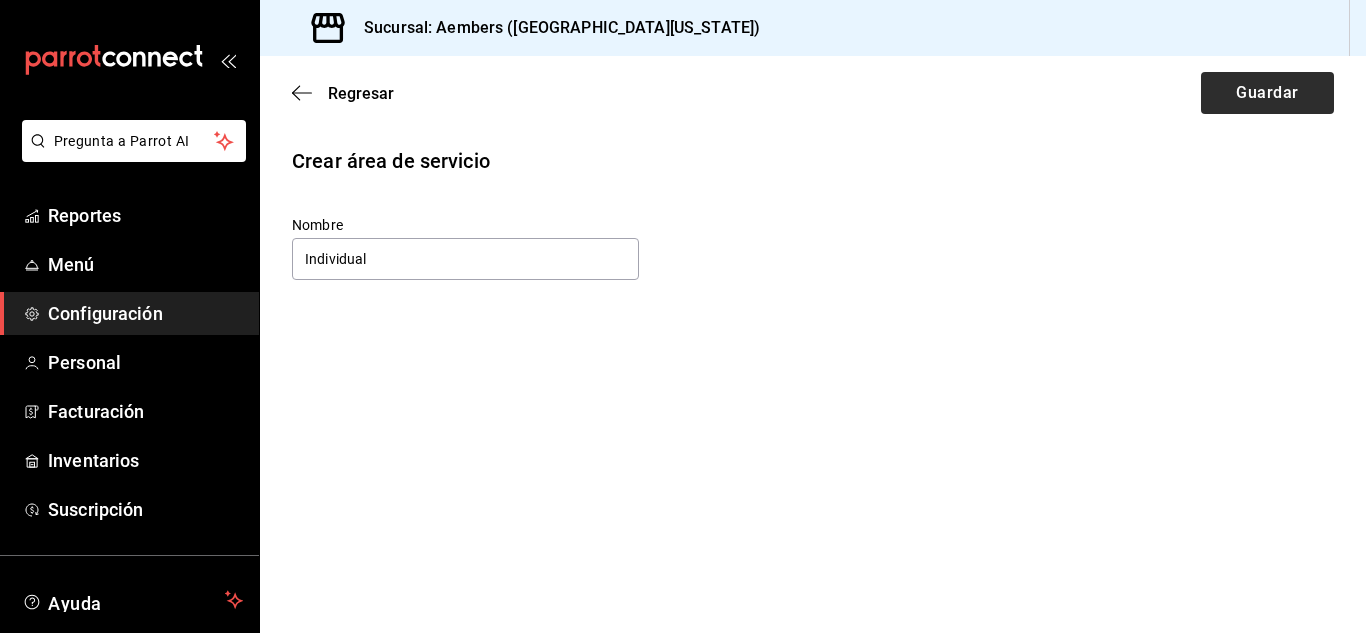 type on "Individual" 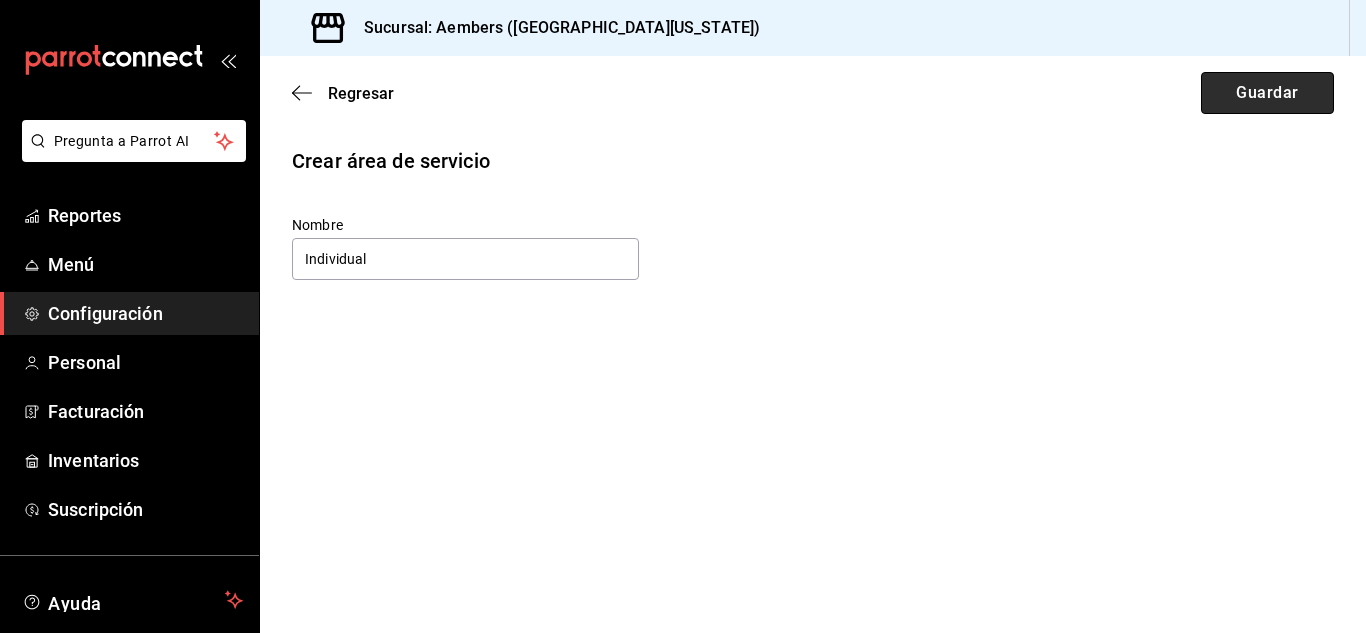 click on "Guardar" at bounding box center (1267, 93) 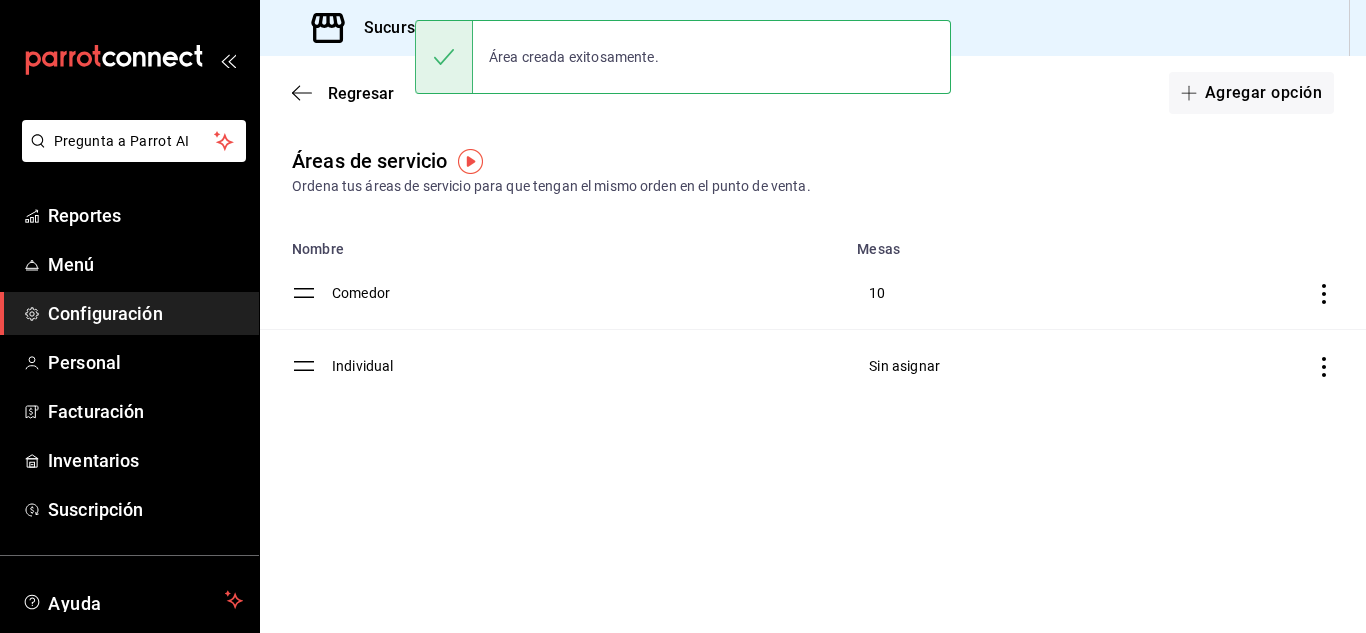 click on "Sin asignar" at bounding box center (975, 366) 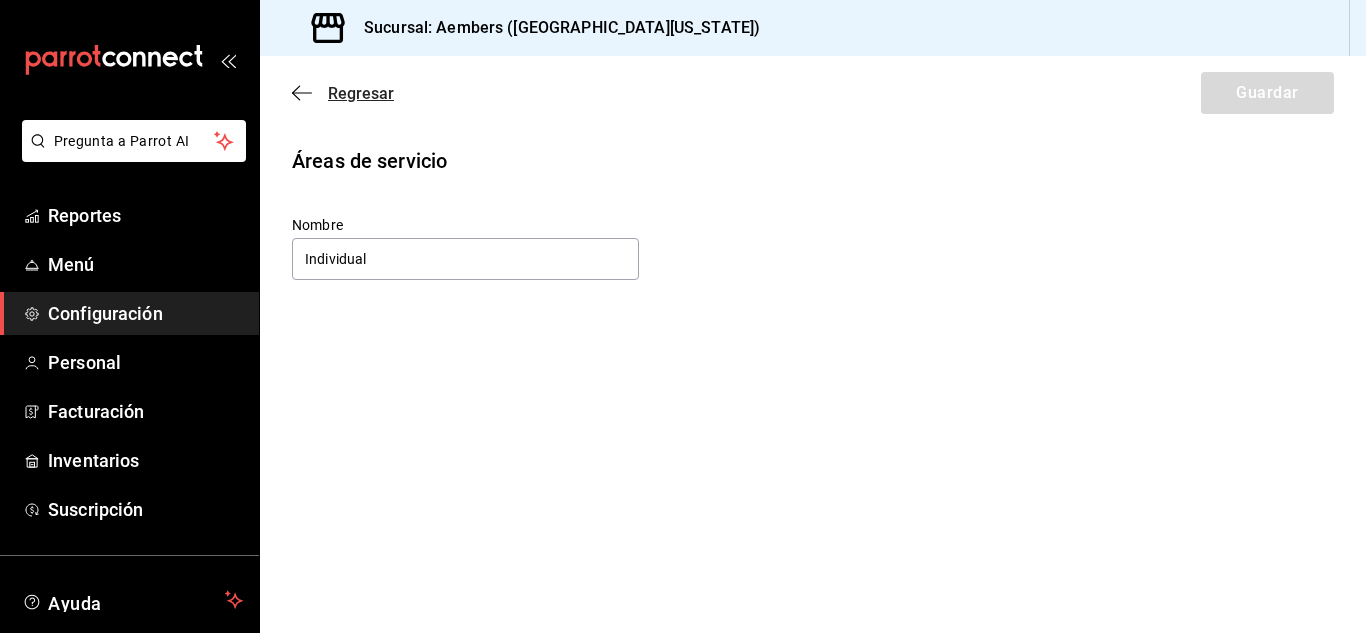 click 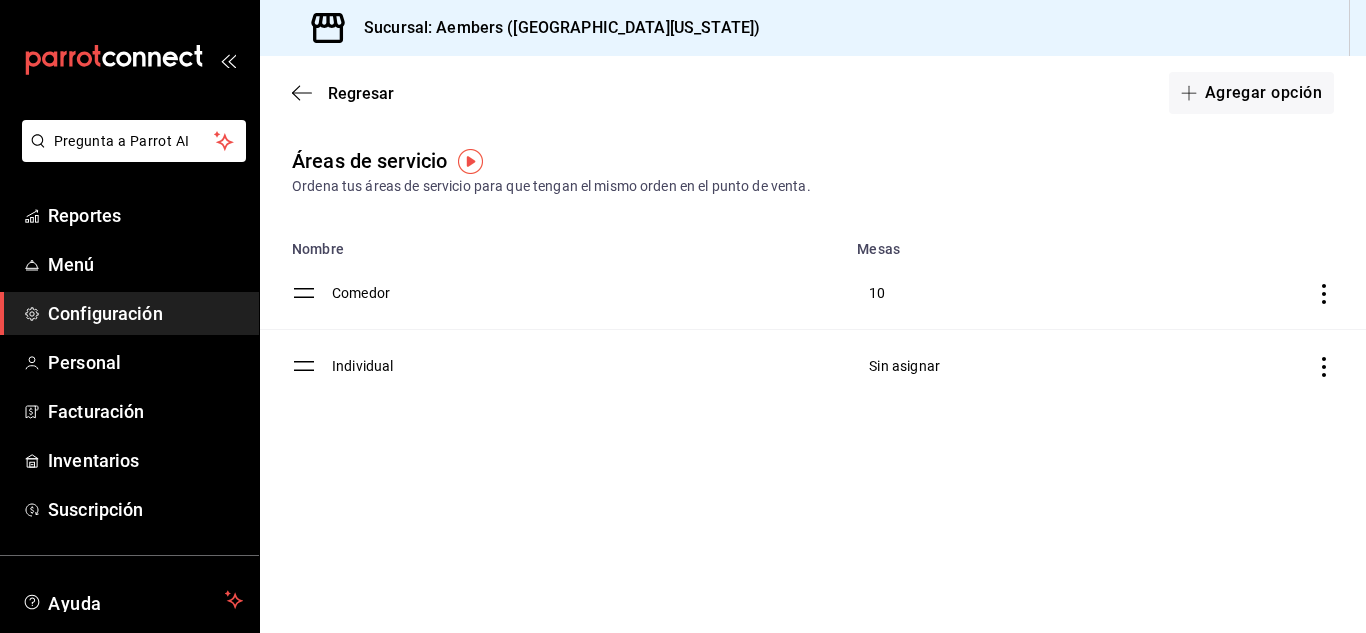 click 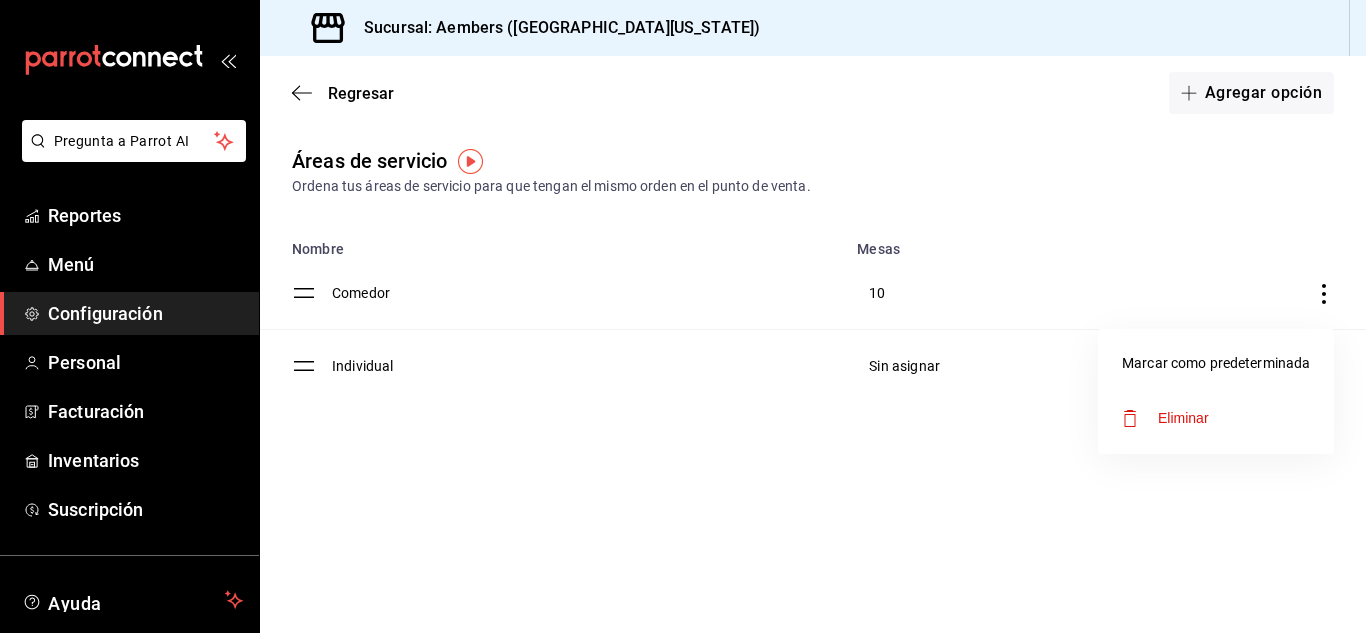 click on "Eliminar" at bounding box center (1216, 418) 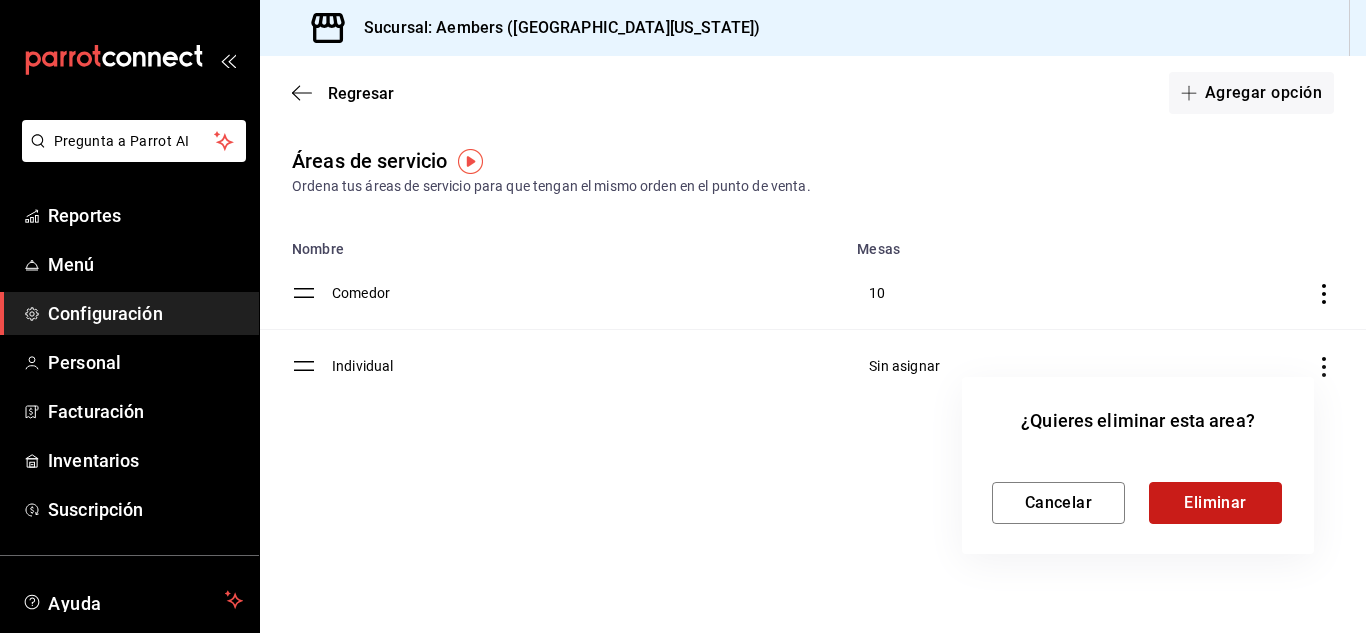 click on "Eliminar" at bounding box center (1215, 503) 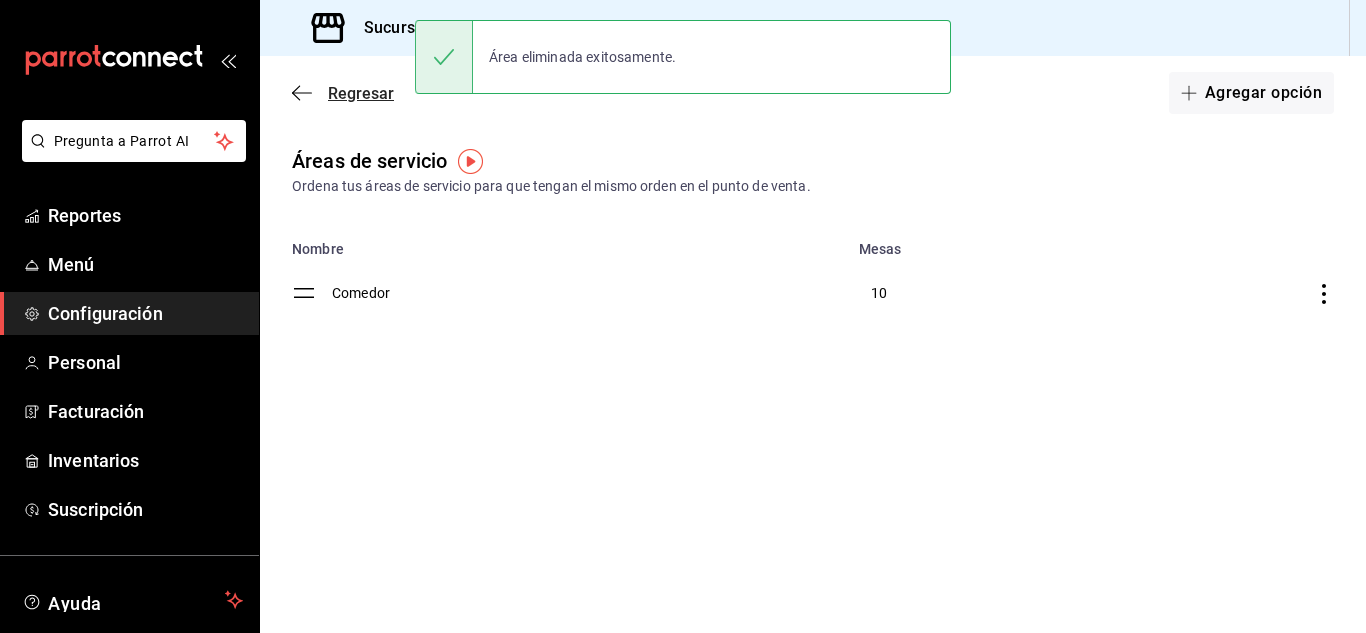 click 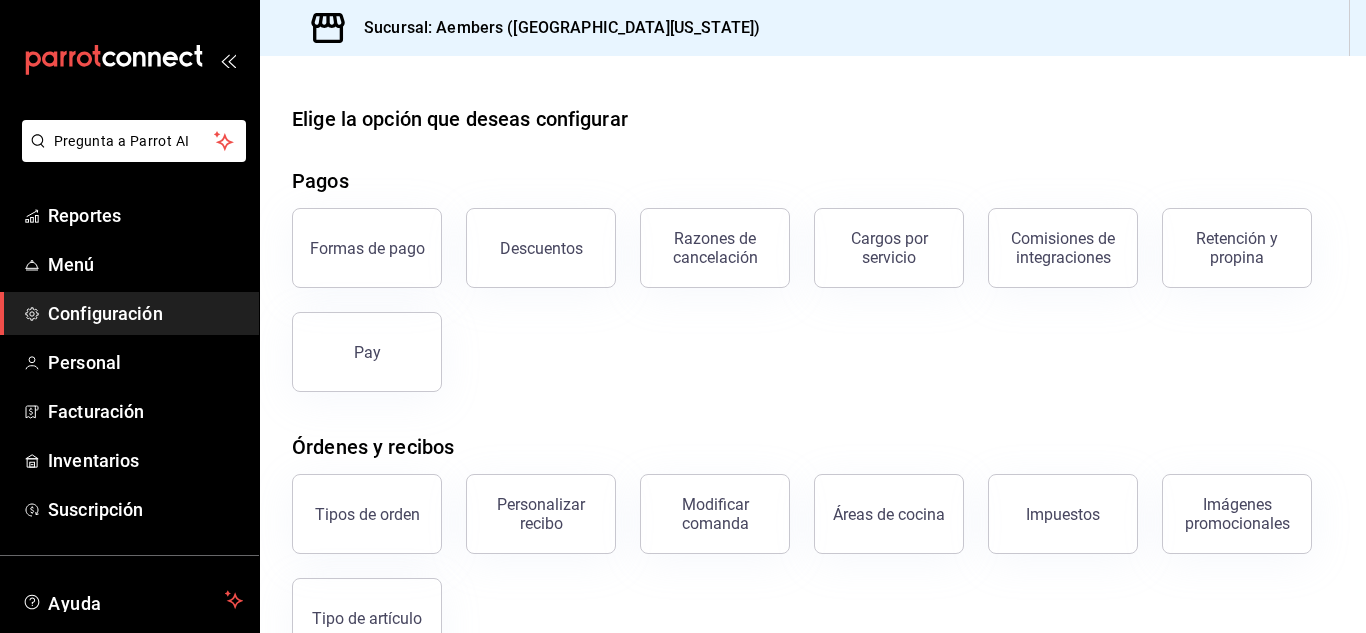 scroll, scrollTop: 381, scrollLeft: 0, axis: vertical 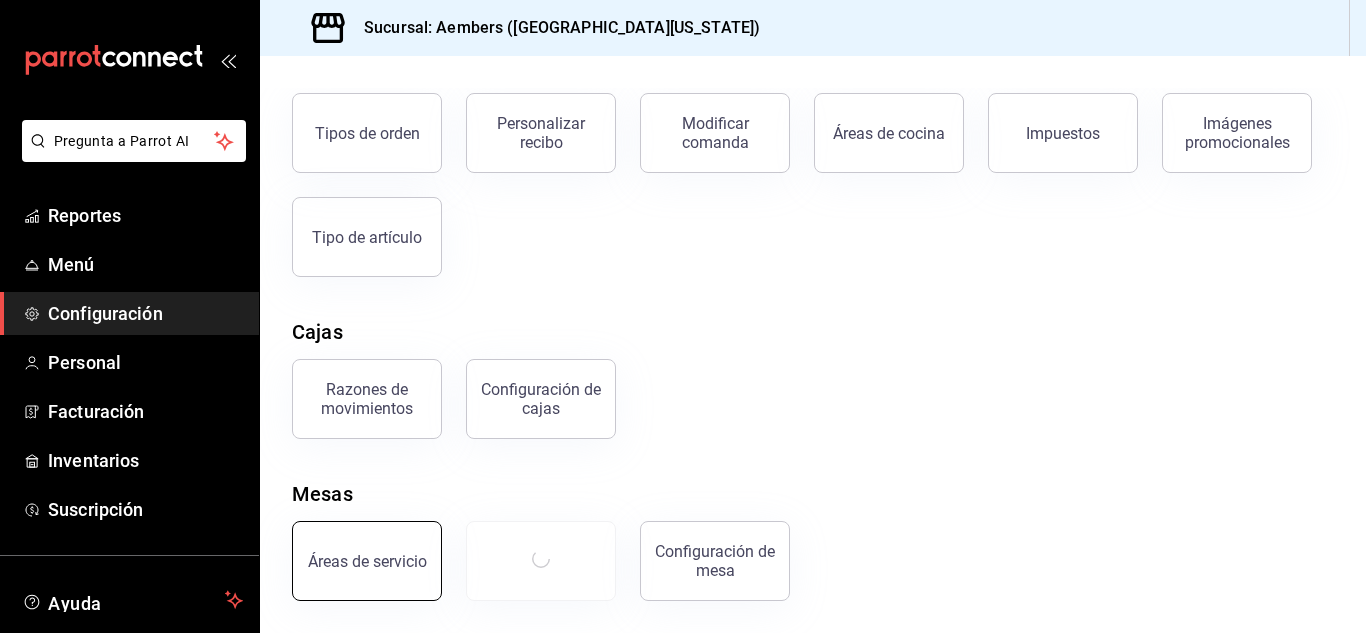 click on "Áreas de servicio" at bounding box center [367, 561] 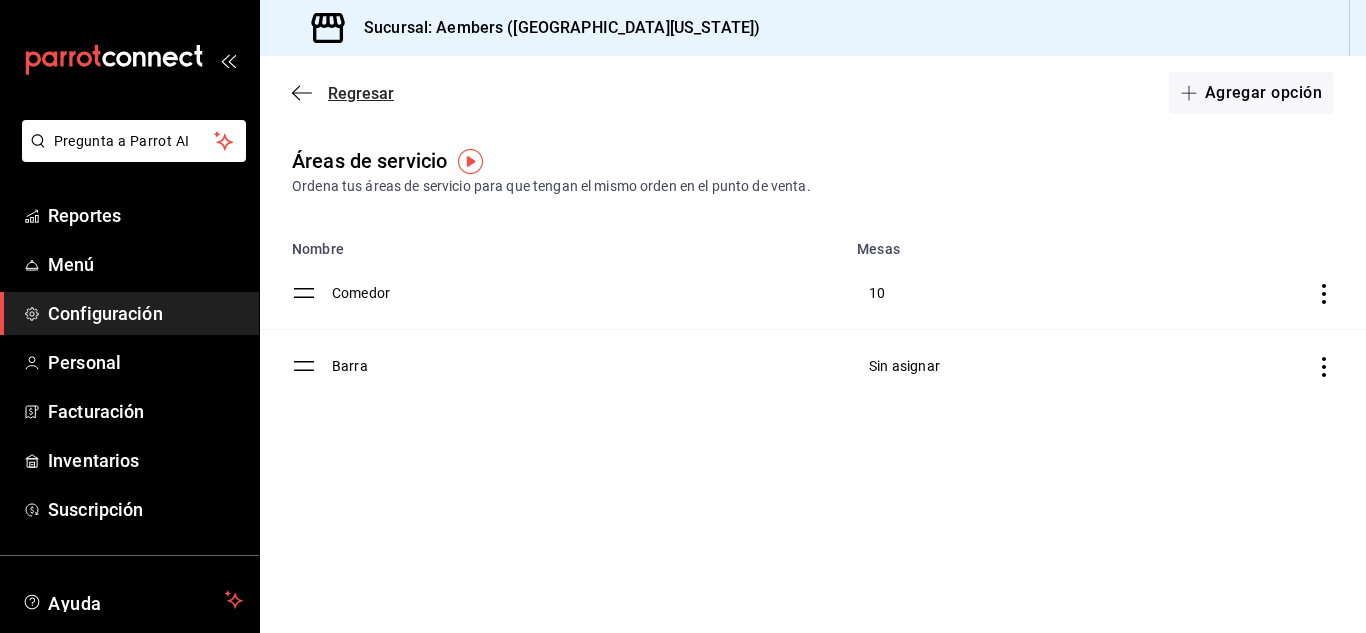 click 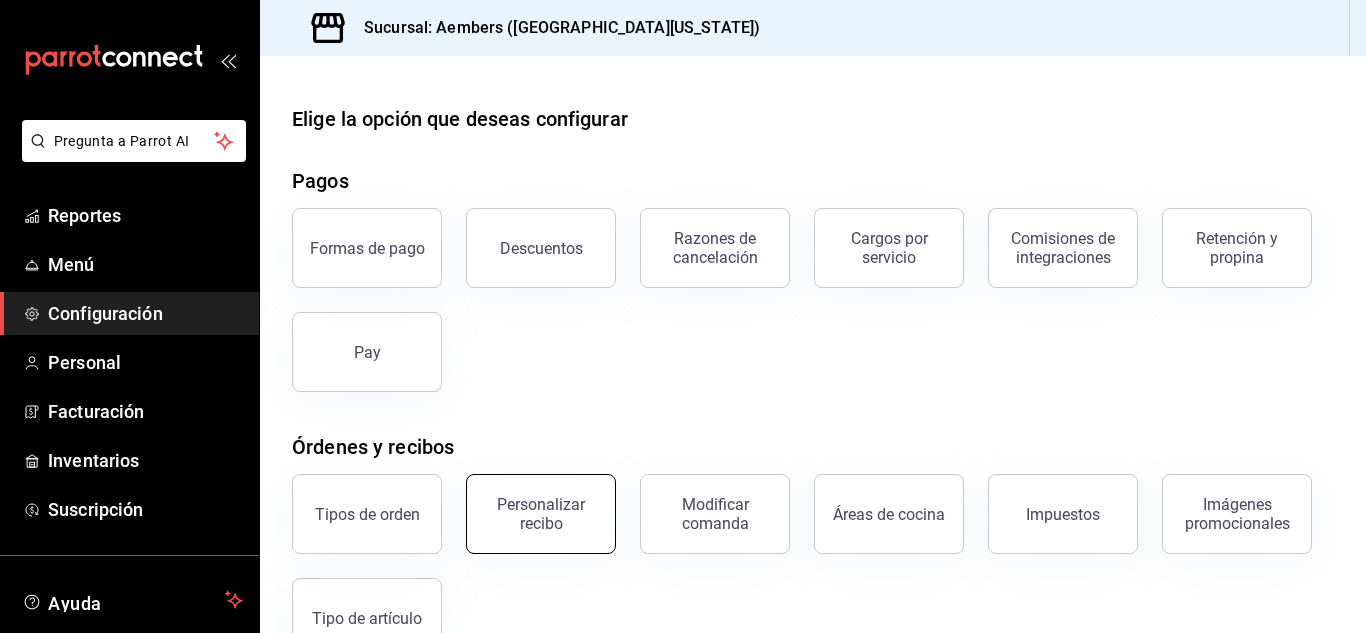 scroll, scrollTop: 381, scrollLeft: 0, axis: vertical 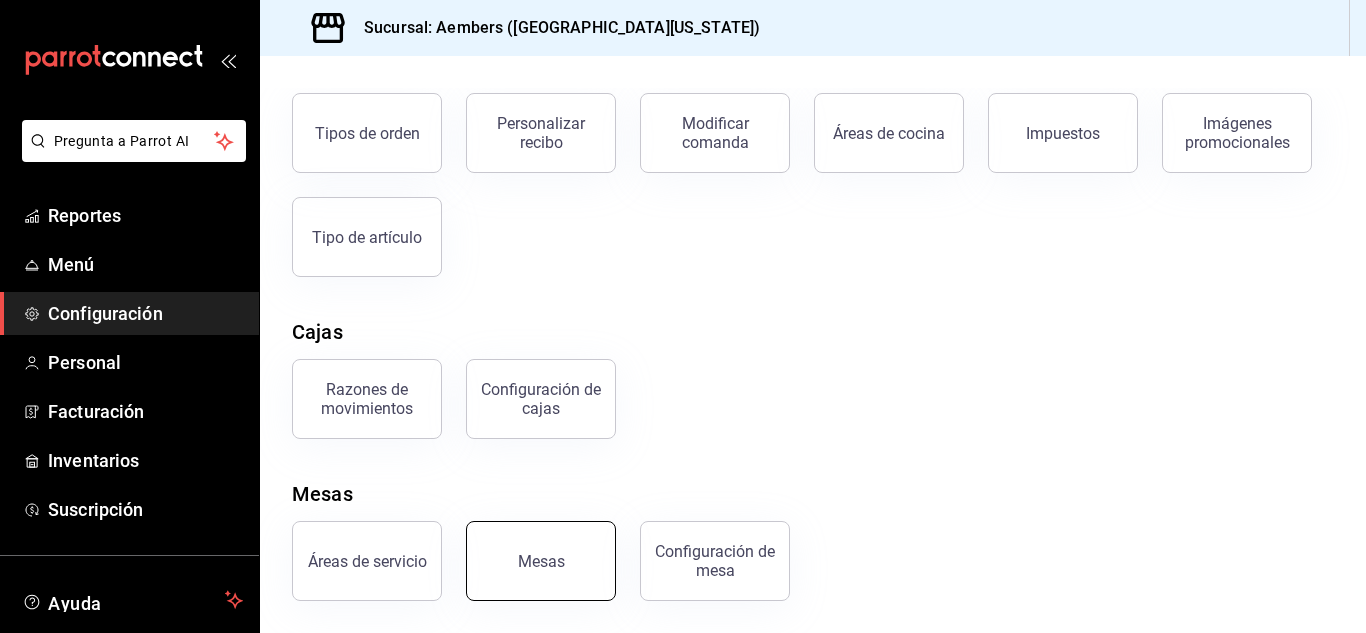 click on "Mesas" at bounding box center (541, 561) 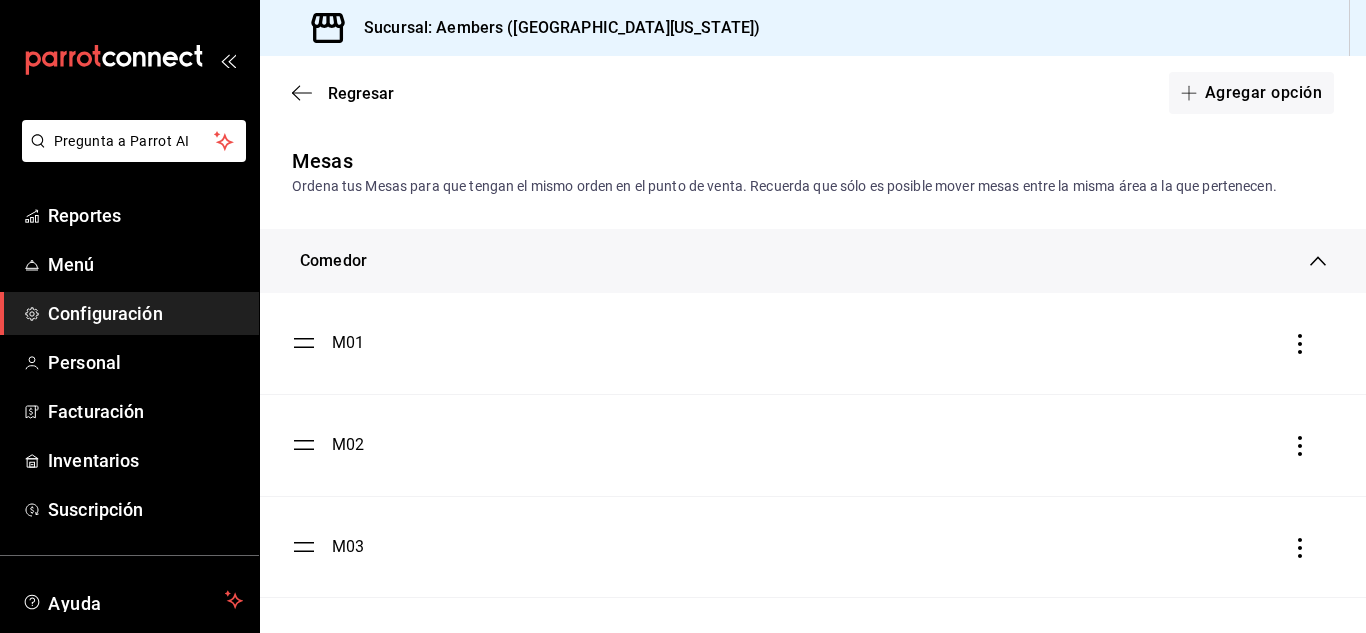 scroll, scrollTop: 709, scrollLeft: 0, axis: vertical 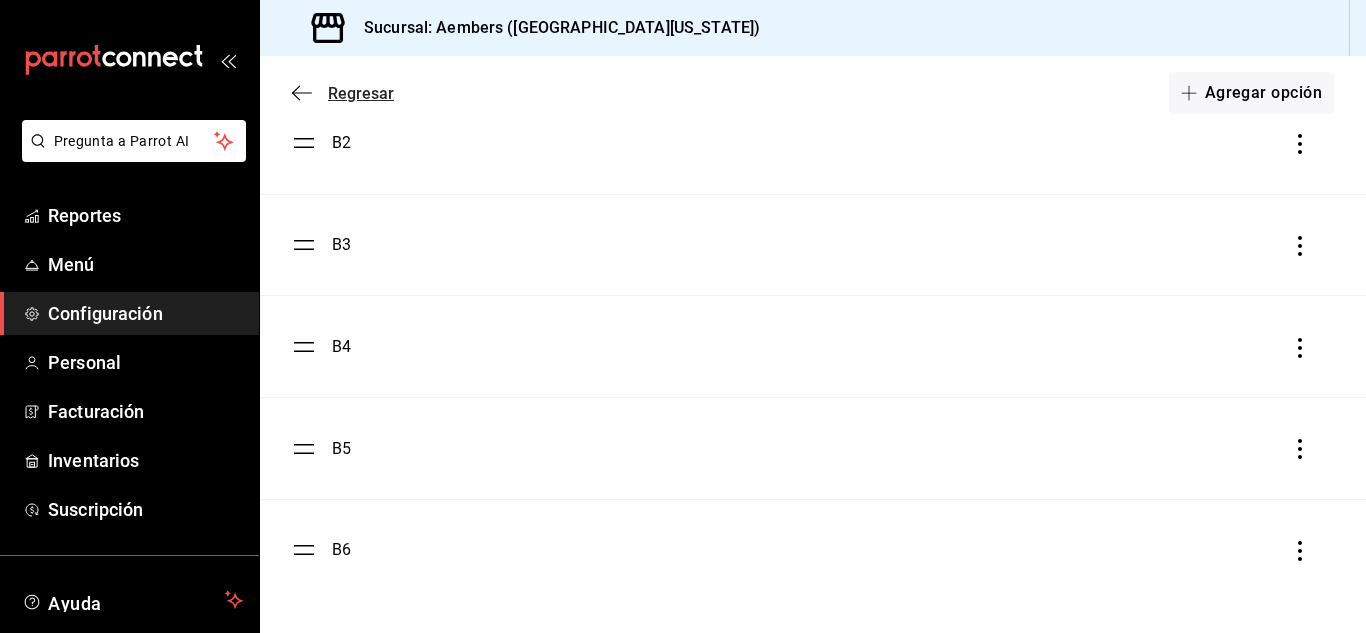 click 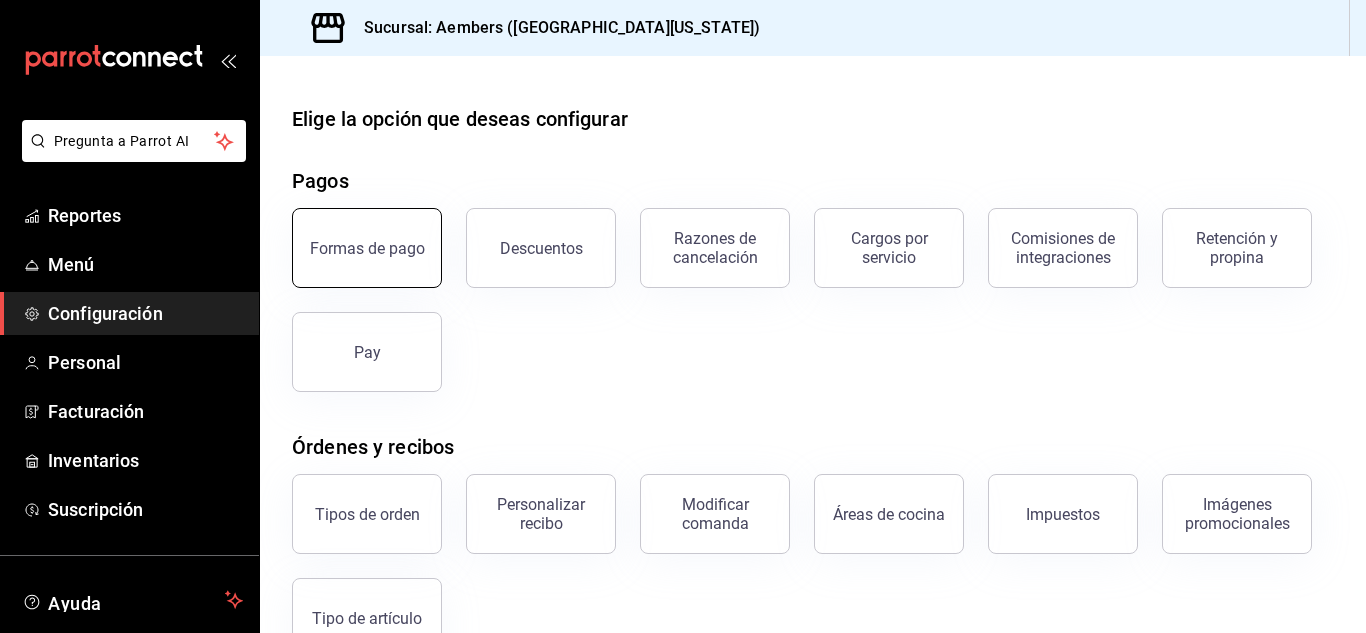 scroll, scrollTop: 381, scrollLeft: 0, axis: vertical 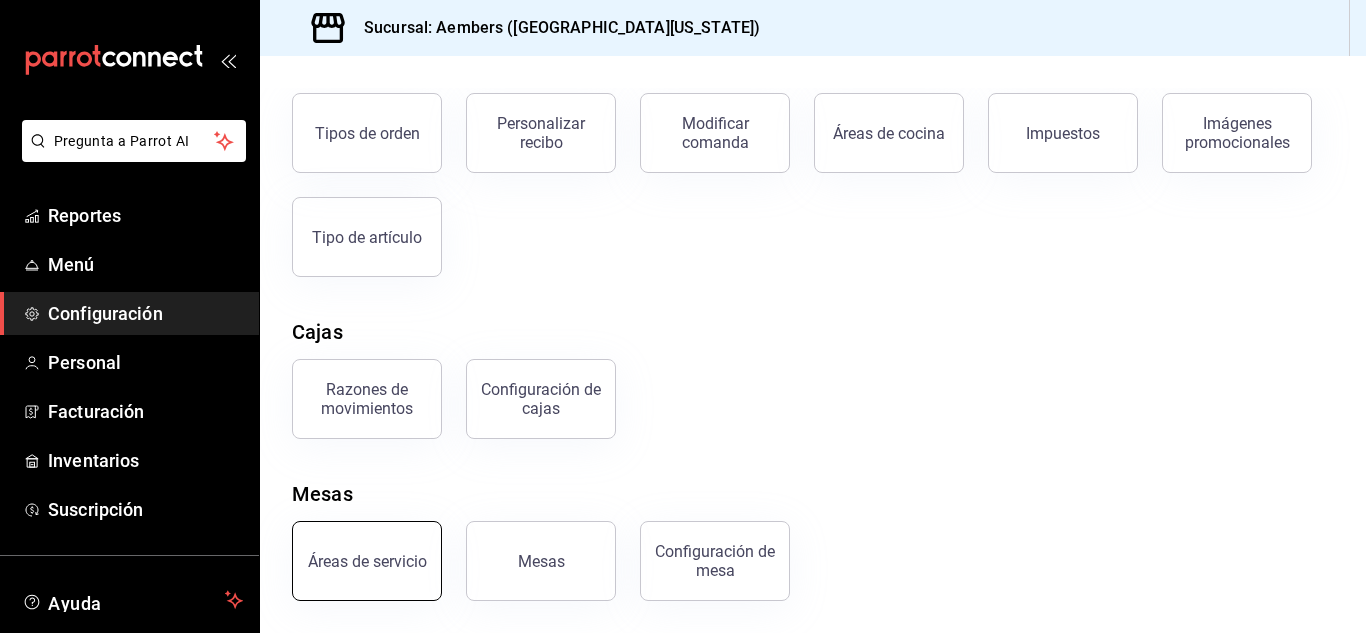 click on "Áreas de servicio" at bounding box center [367, 561] 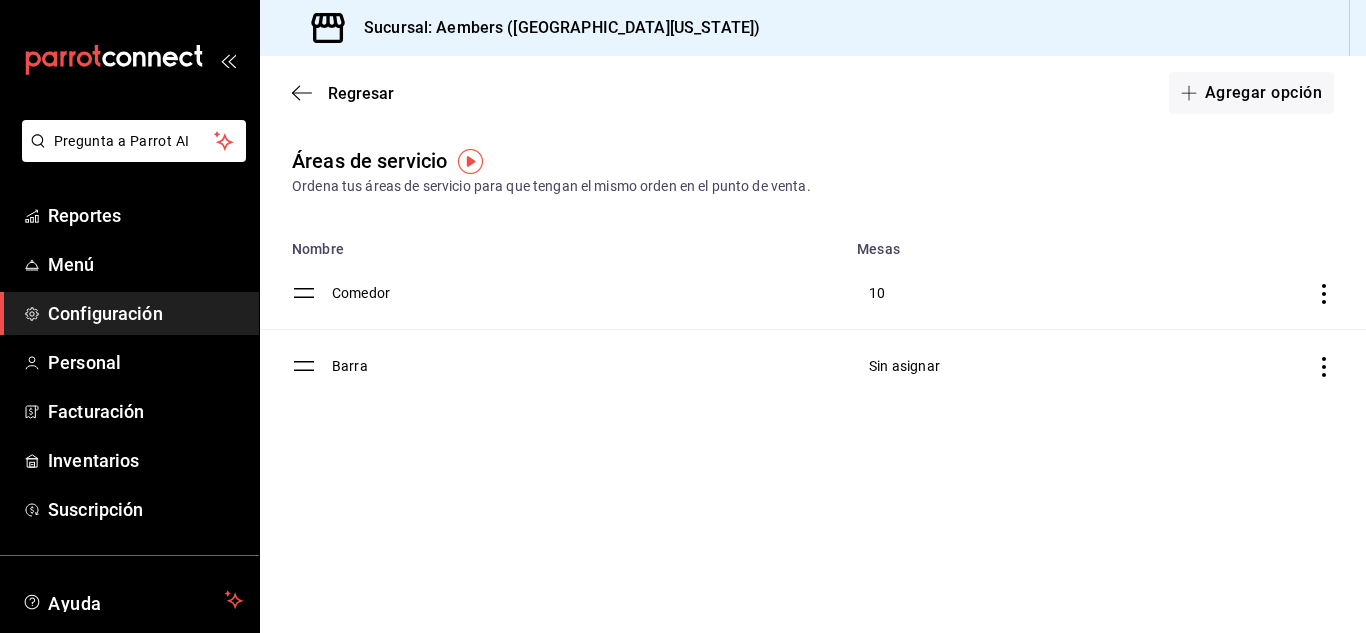 click 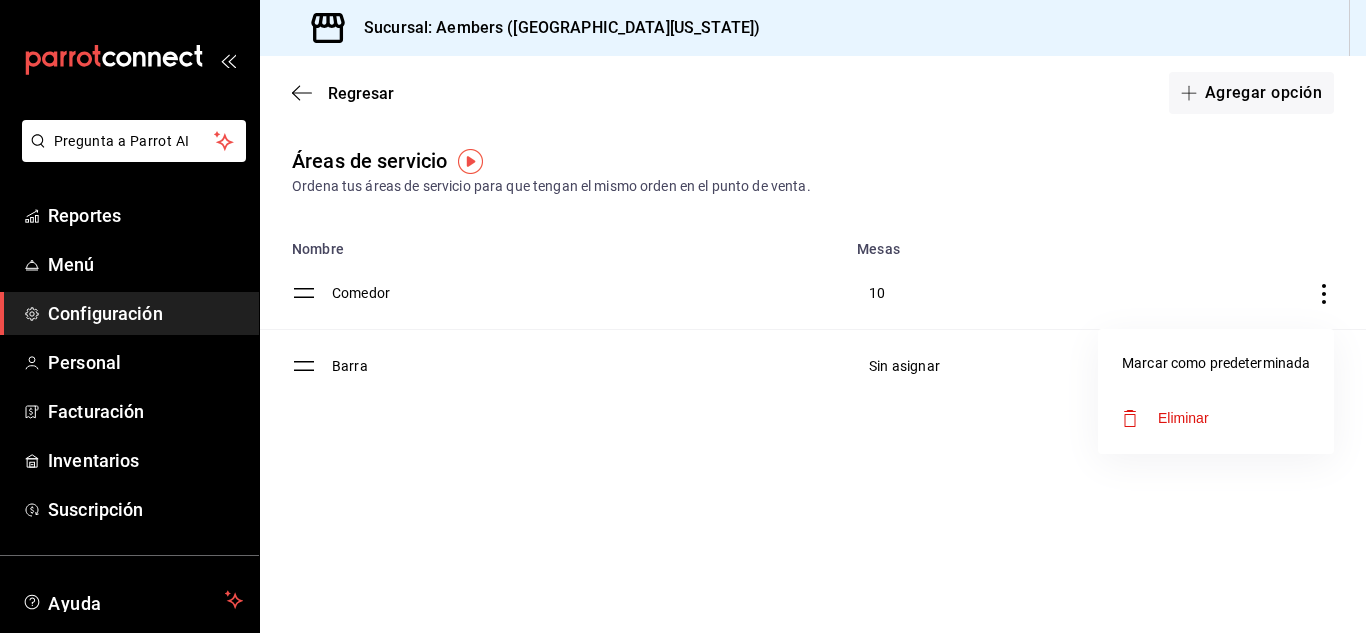 click at bounding box center [683, 316] 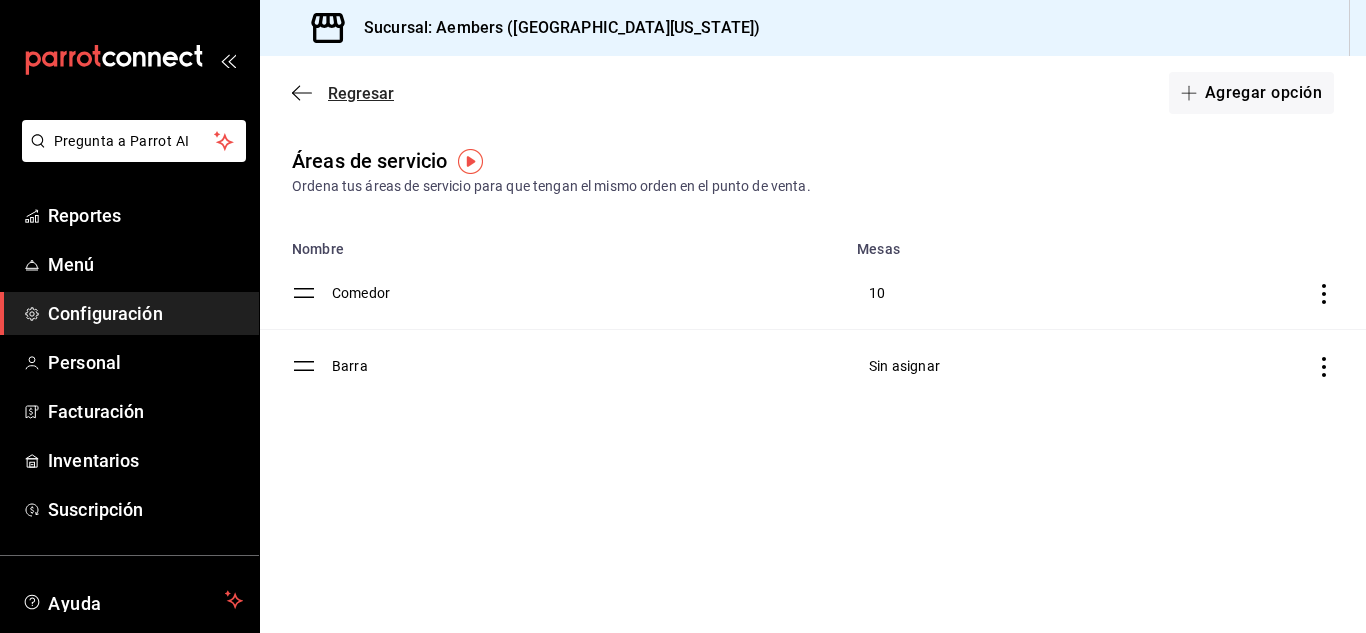 click 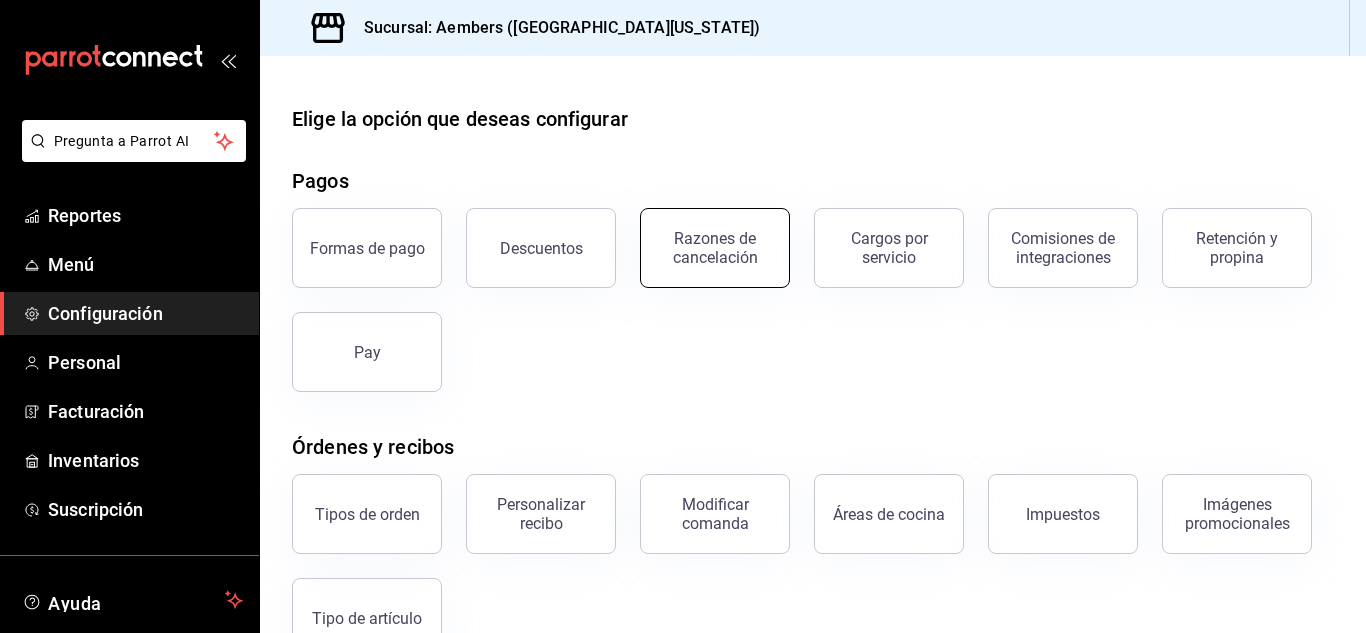 scroll, scrollTop: 381, scrollLeft: 0, axis: vertical 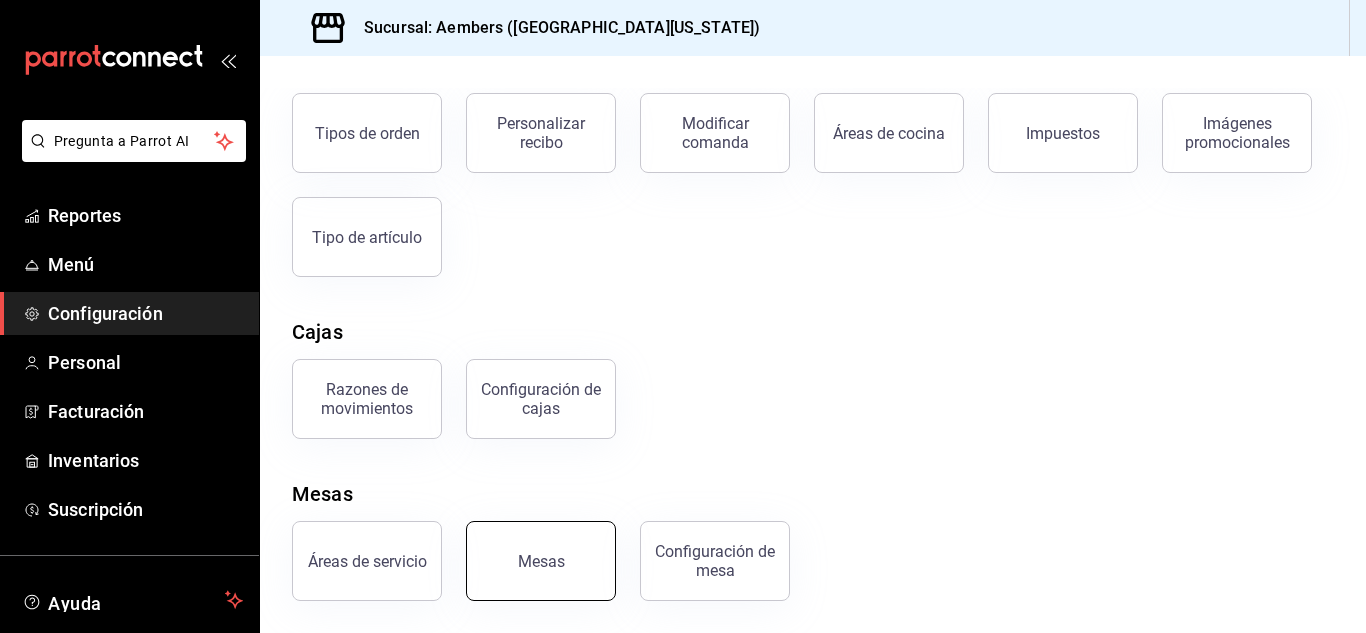 click on "Mesas" at bounding box center (541, 561) 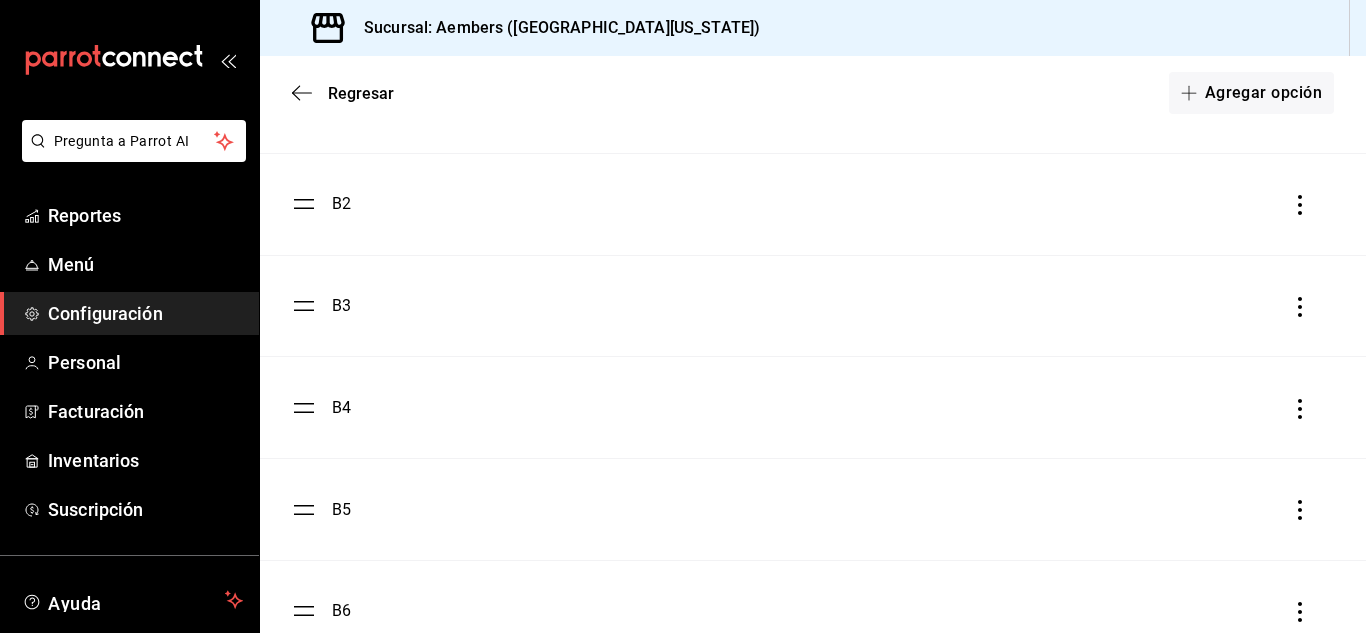 scroll, scrollTop: 709, scrollLeft: 0, axis: vertical 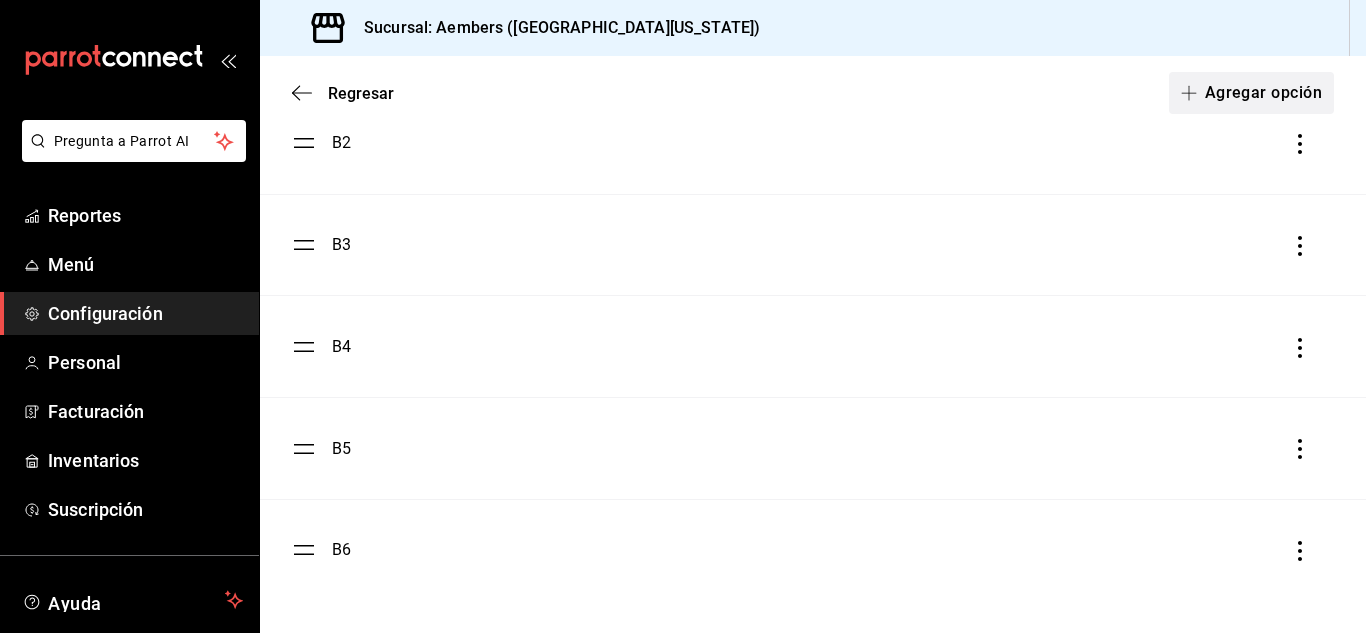 click on "Agregar opción" at bounding box center [1251, 93] 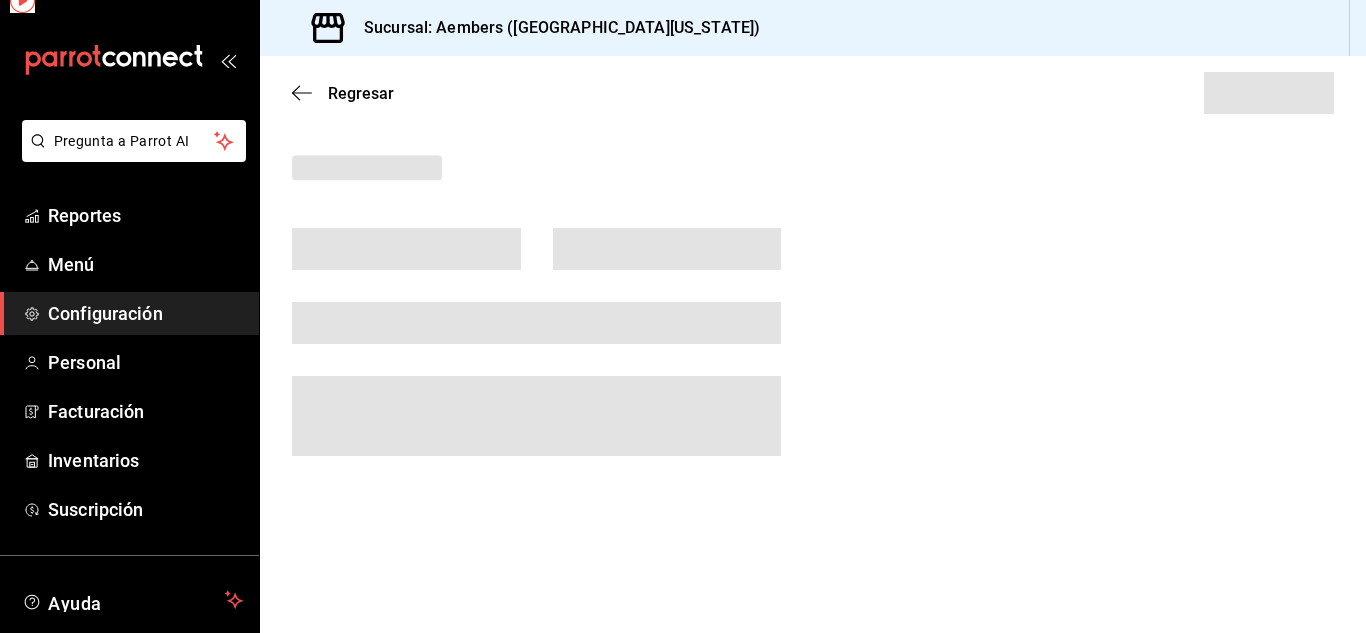 scroll, scrollTop: 0, scrollLeft: 0, axis: both 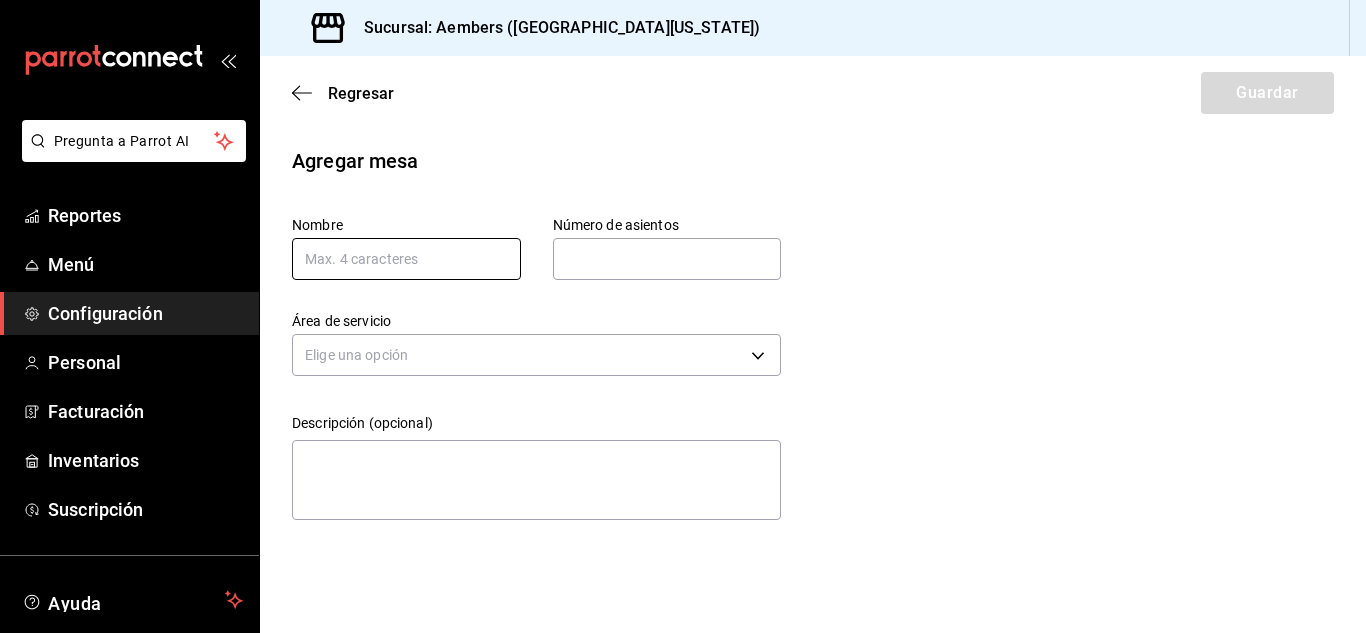 click at bounding box center (406, 259) 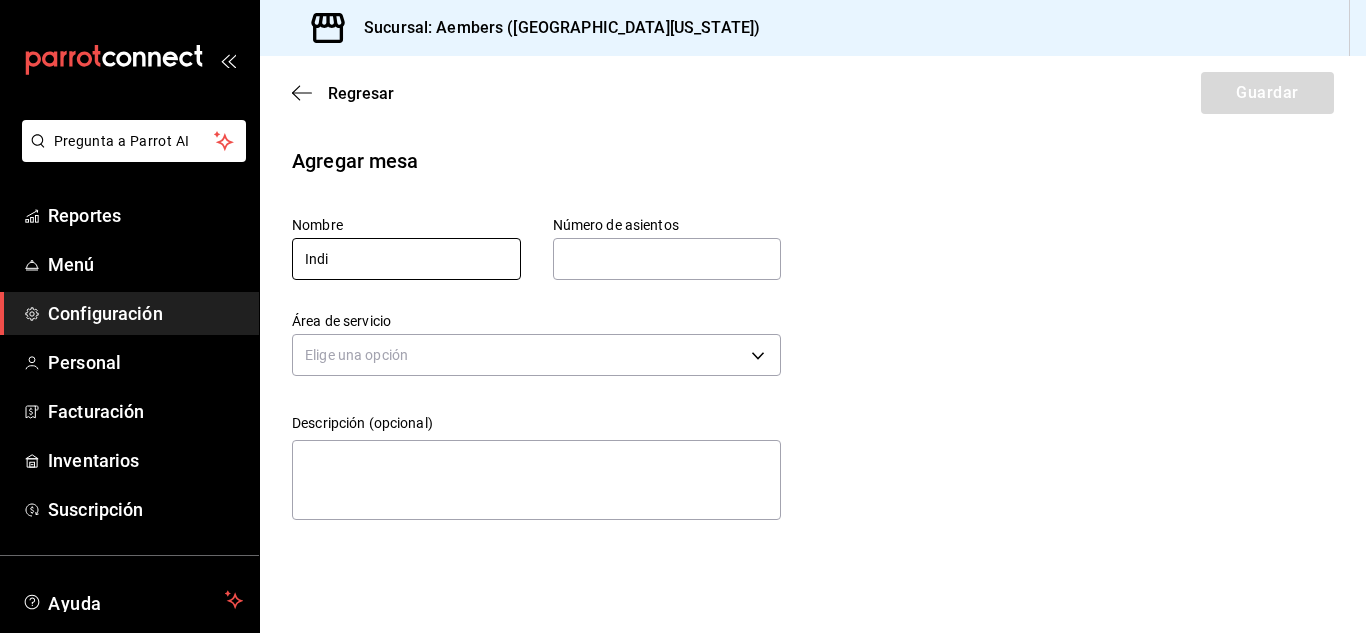 type on "Indi" 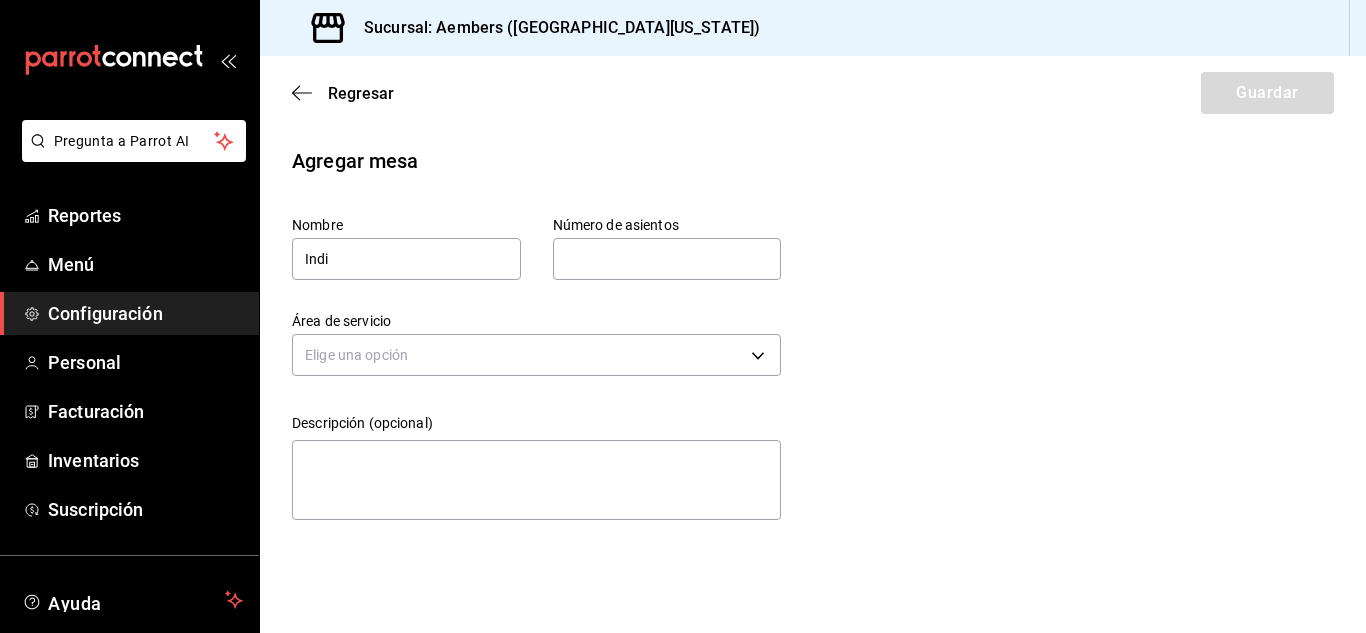 click at bounding box center (667, 259) 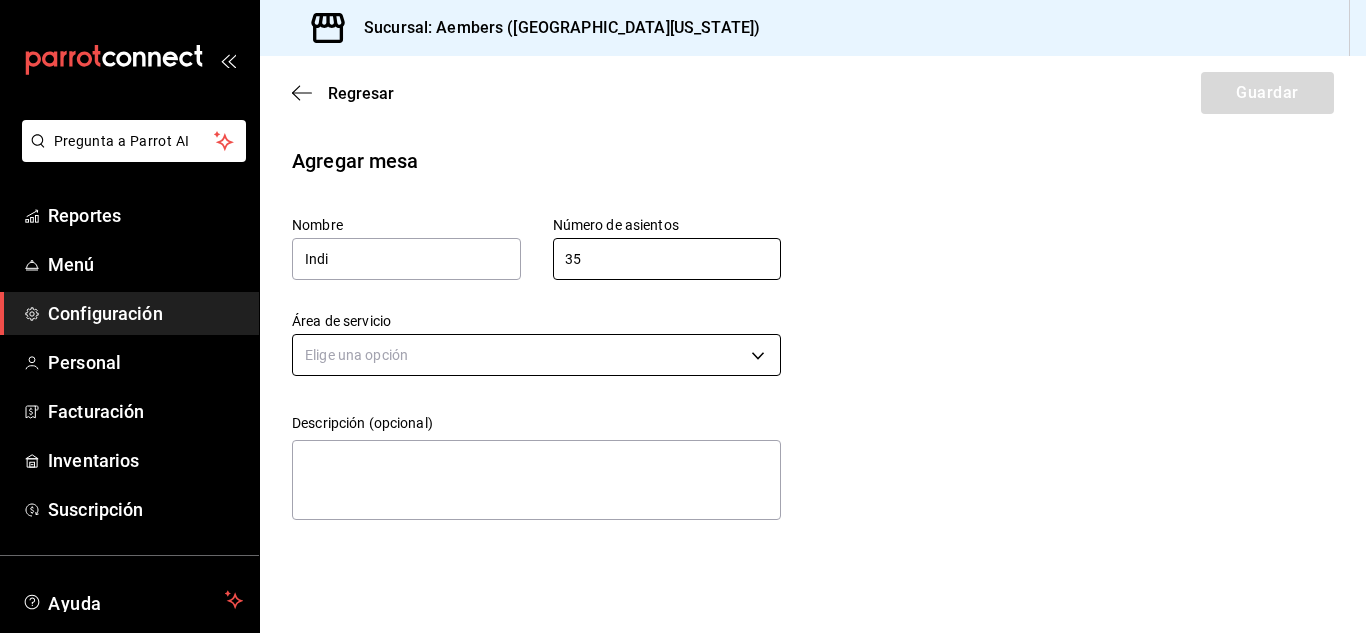 type on "35" 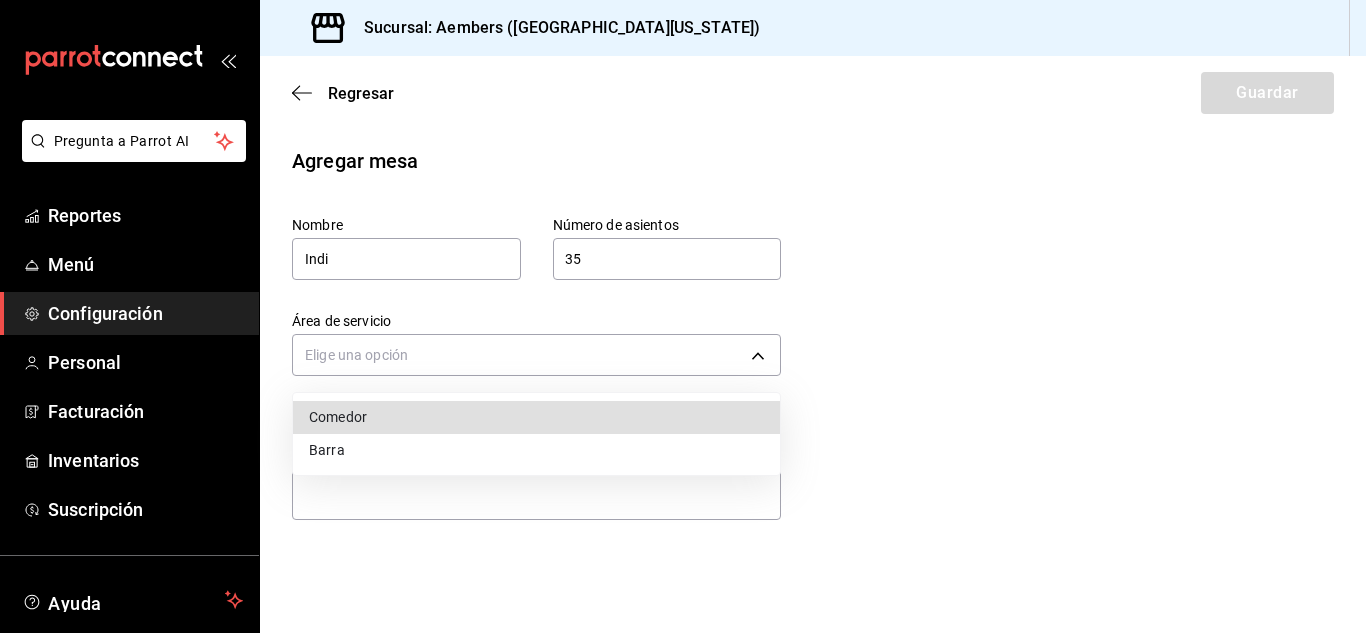 click on "Barra" at bounding box center [536, 450] 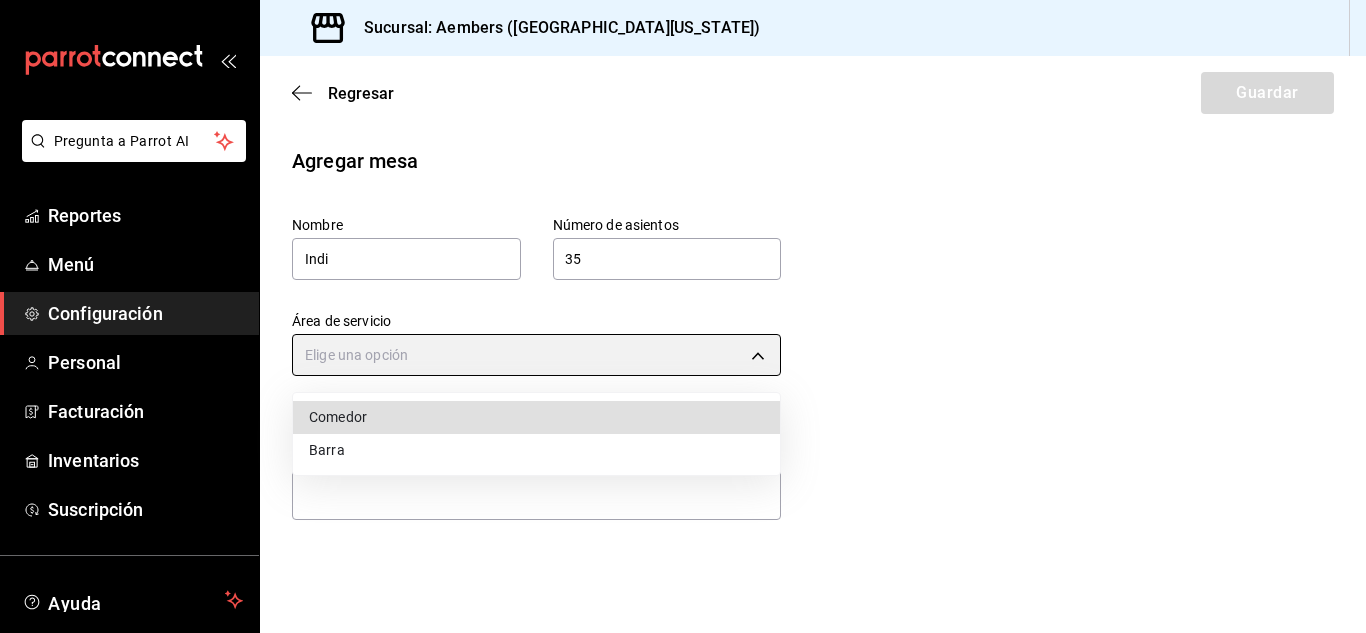 type on "3b99c635-60a4-4c48-9681-c4920090c46e" 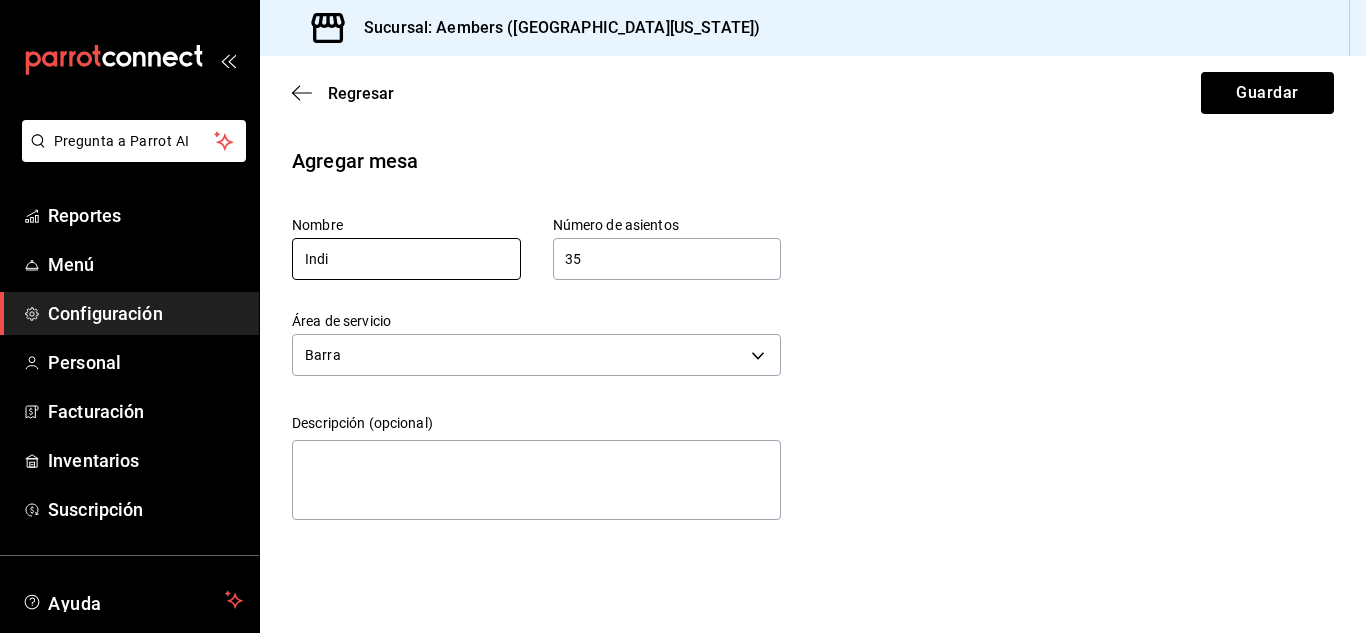 click on "Indi" at bounding box center (406, 259) 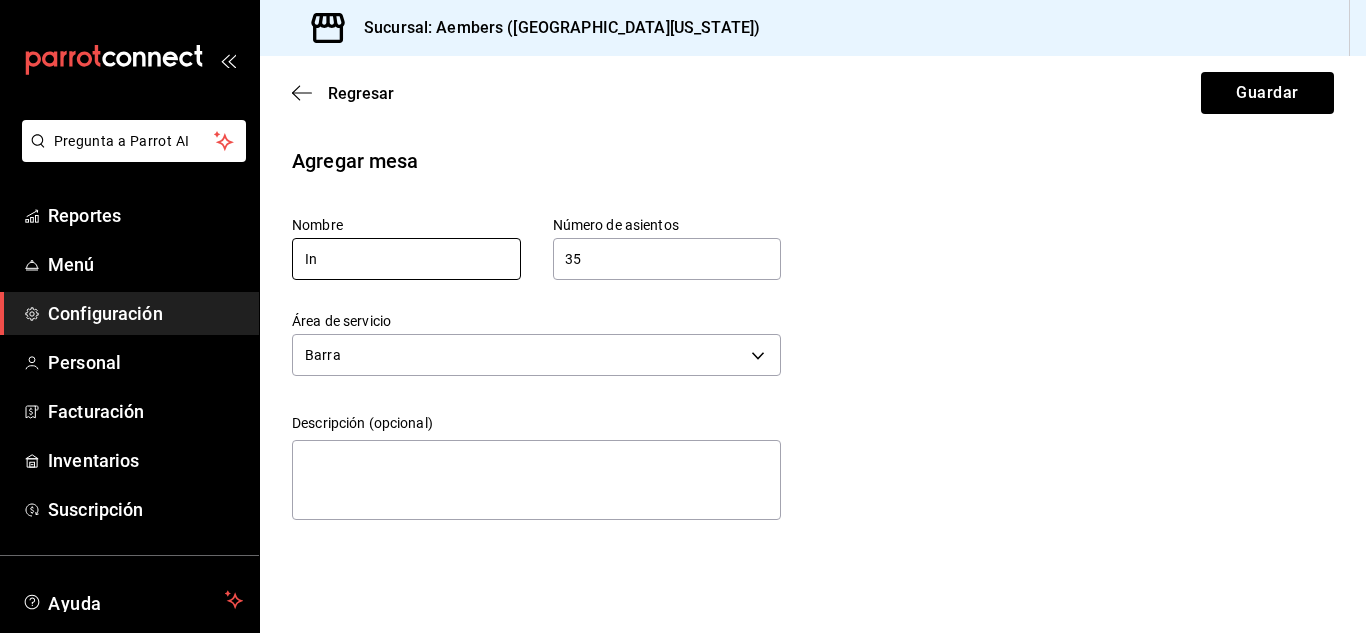 type on "I" 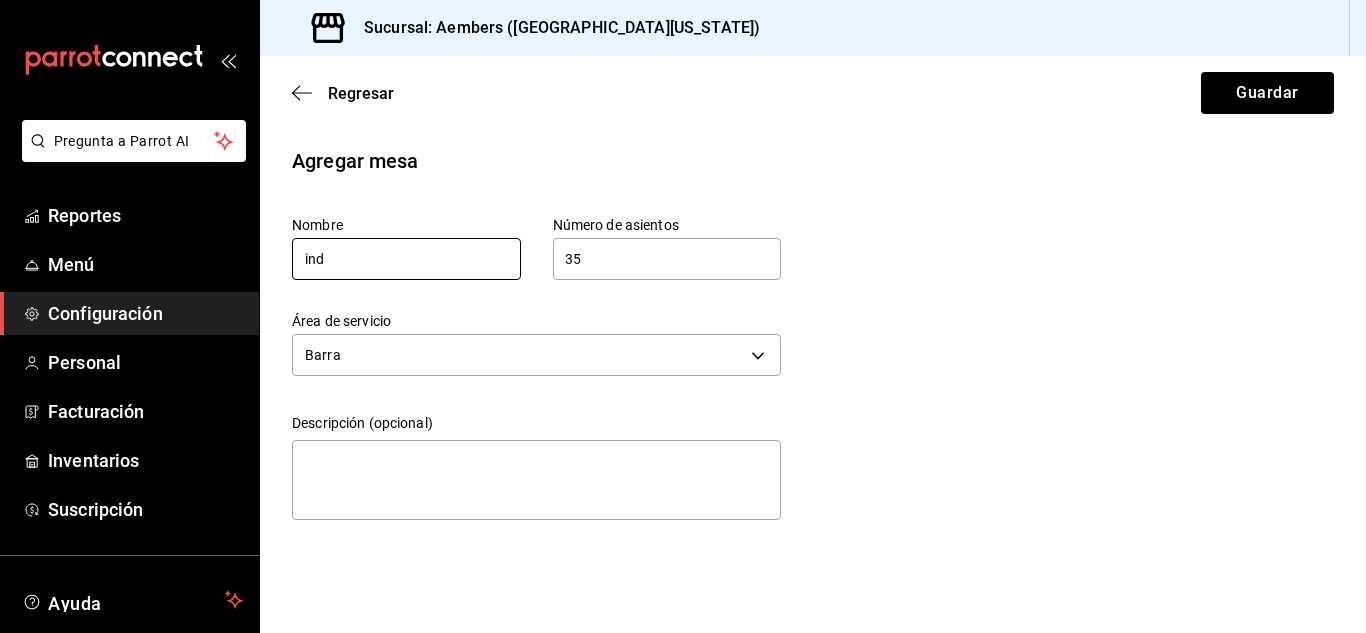 type on "ind" 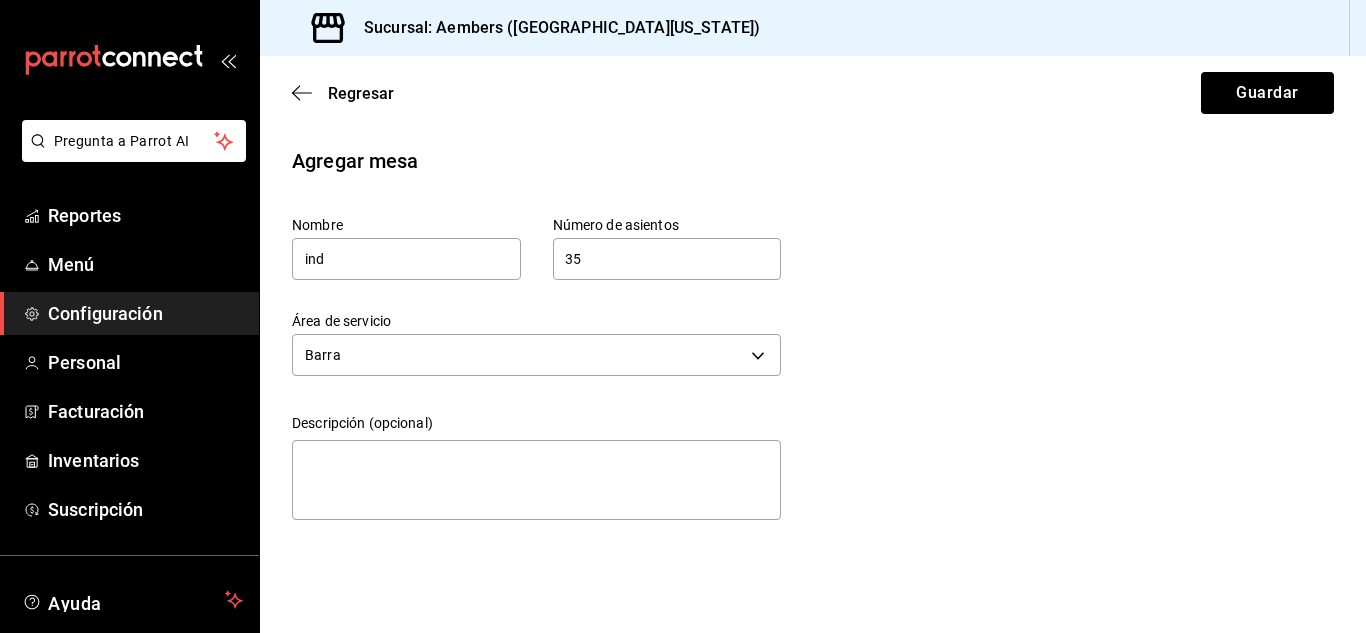click on "Agregar mesa Nombre ind Número de asientos 35 Número de asientos Área de servicio Barra 3b99c635-60a4-4c48-9681-c4920090c46e Descripción (opcional) x" at bounding box center (813, 337) 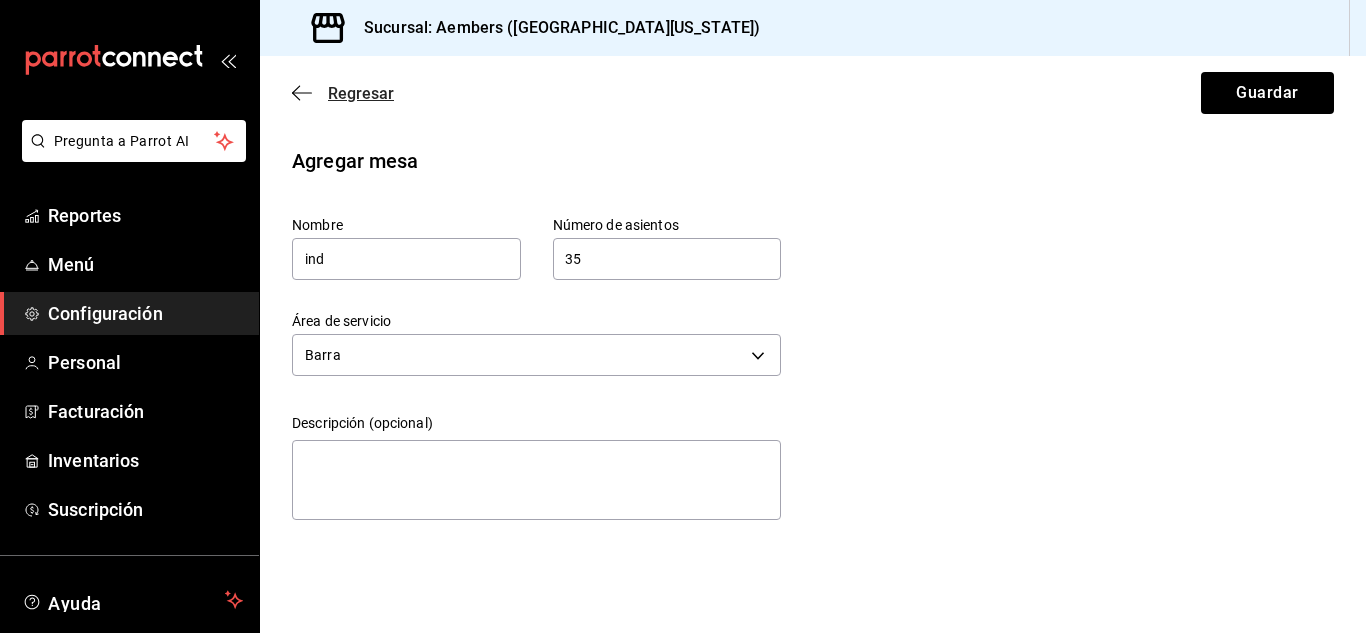 click 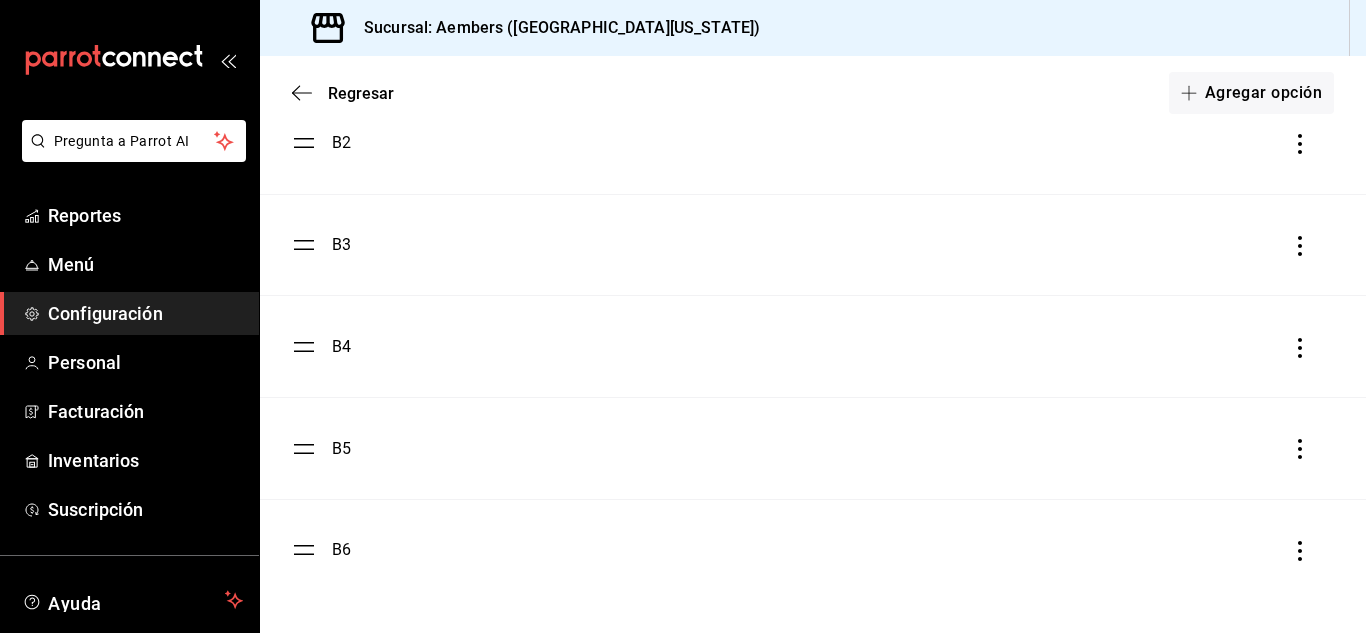 scroll, scrollTop: 0, scrollLeft: 0, axis: both 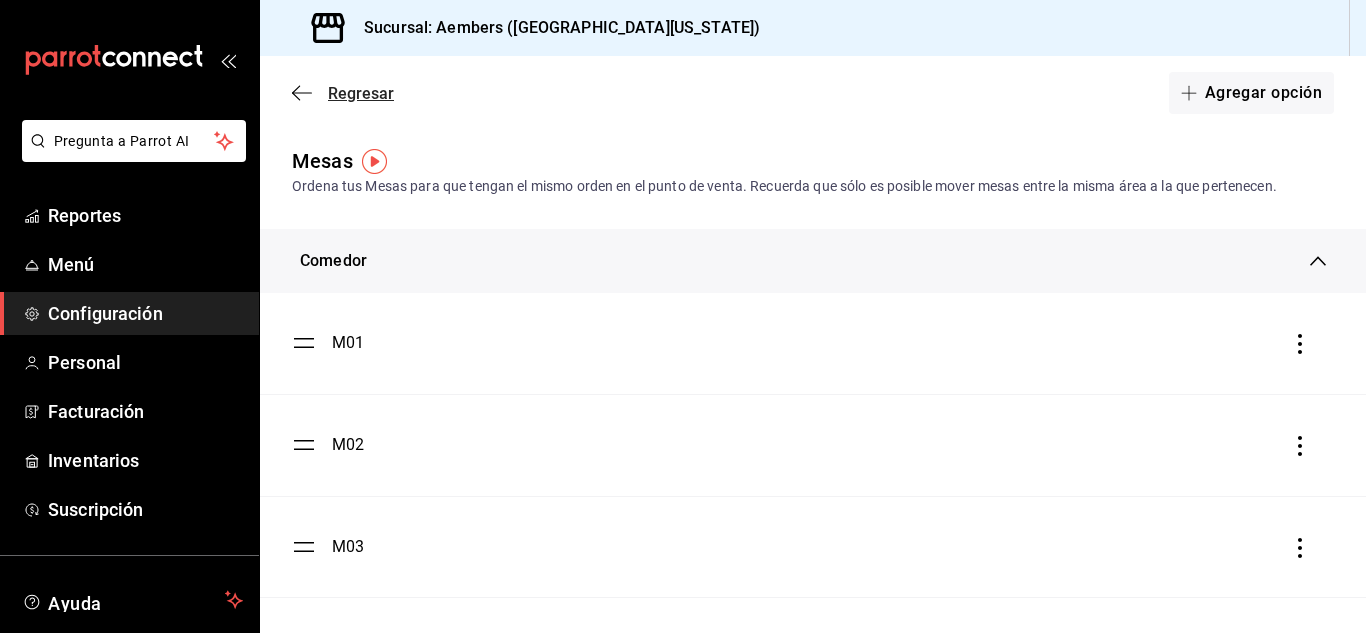 click 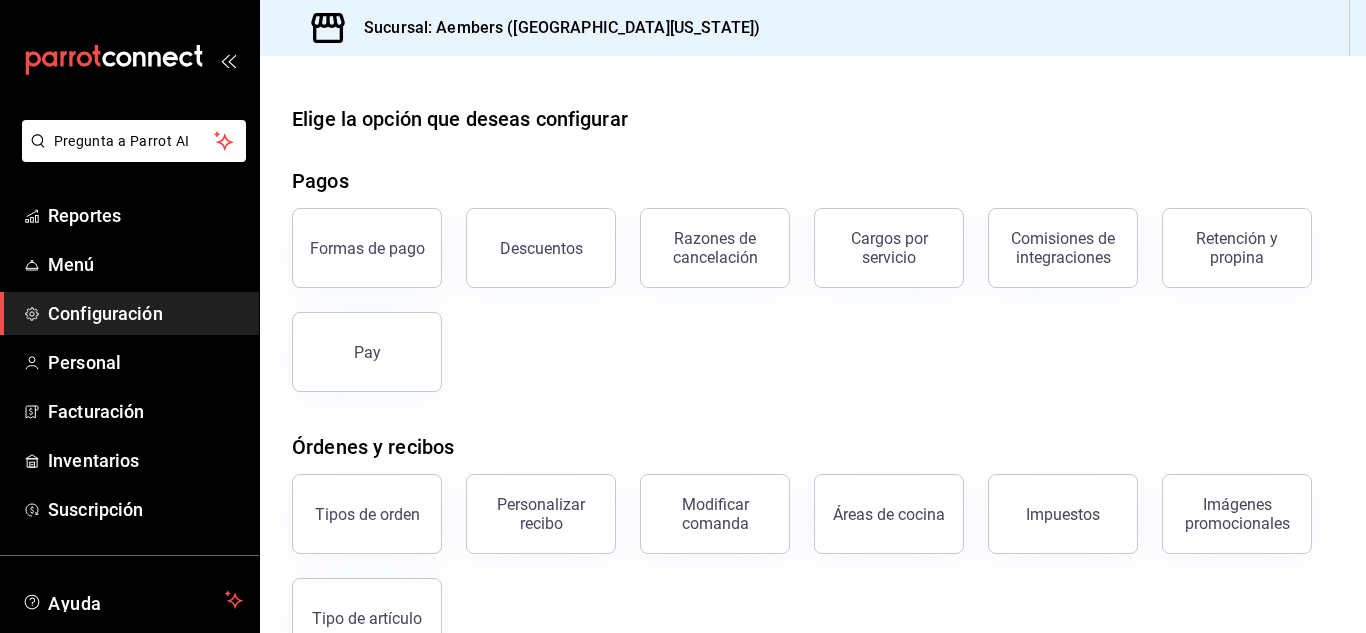 scroll, scrollTop: 381, scrollLeft: 0, axis: vertical 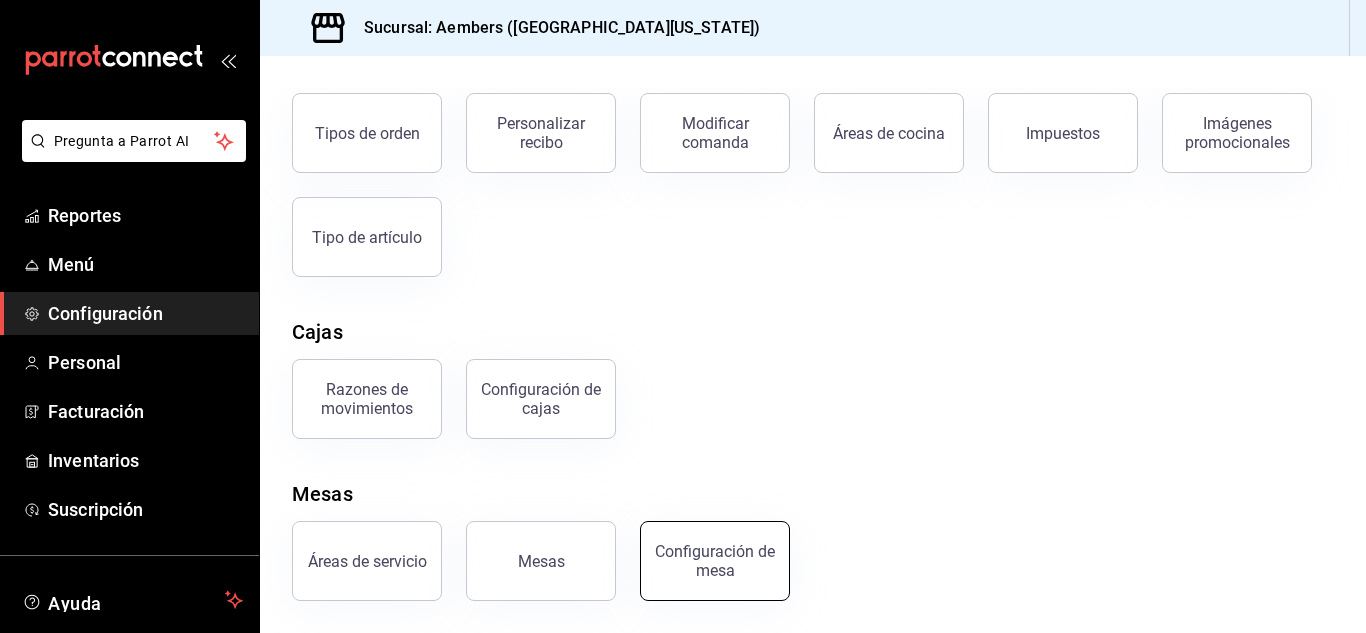 click on "Configuración de mesa" at bounding box center [715, 561] 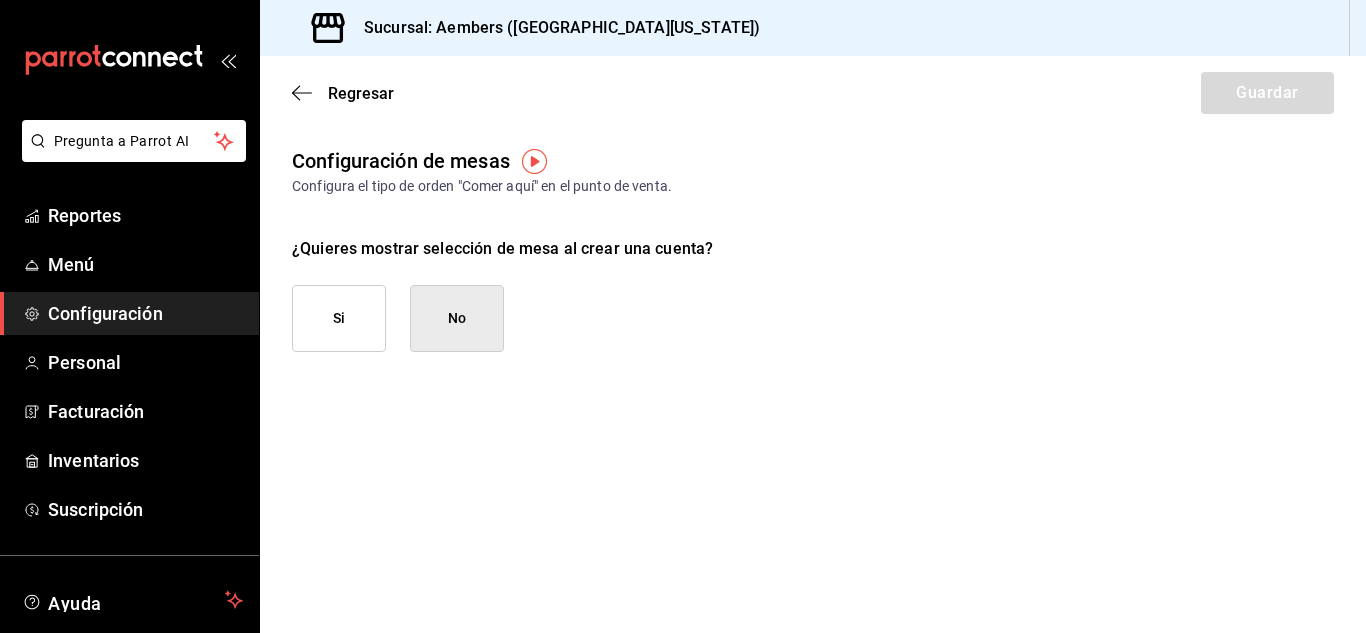 click on "Si" at bounding box center (339, 318) 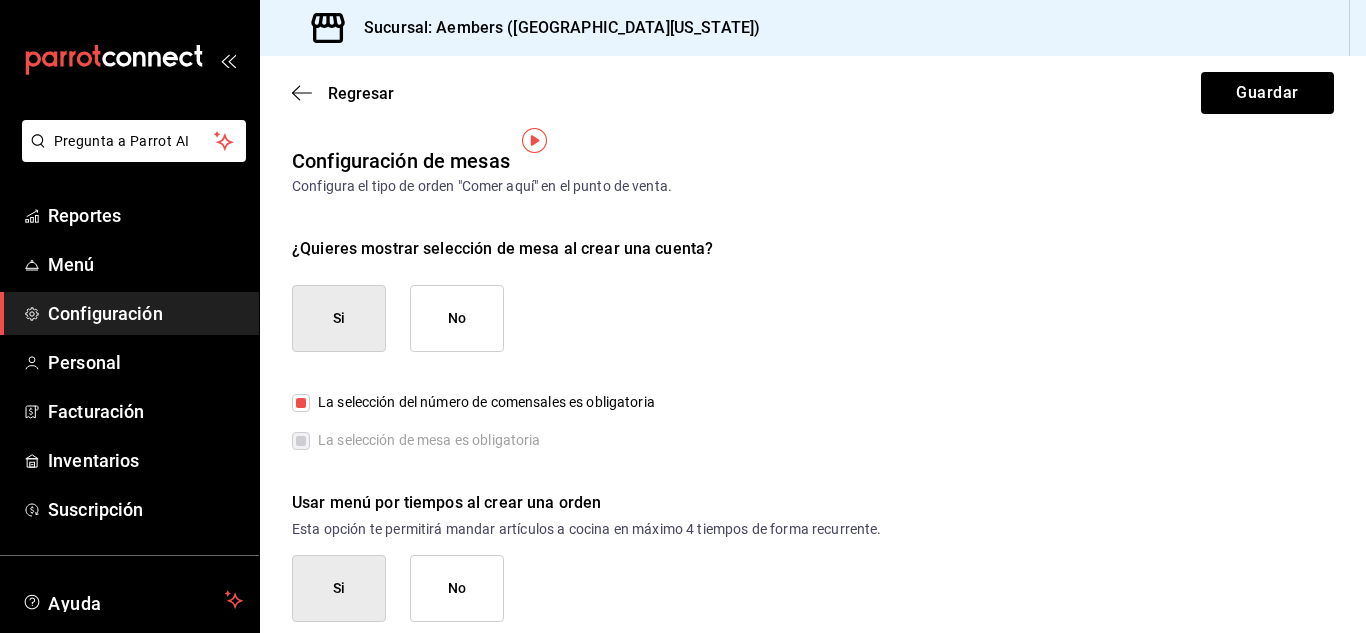 scroll, scrollTop: 21, scrollLeft: 0, axis: vertical 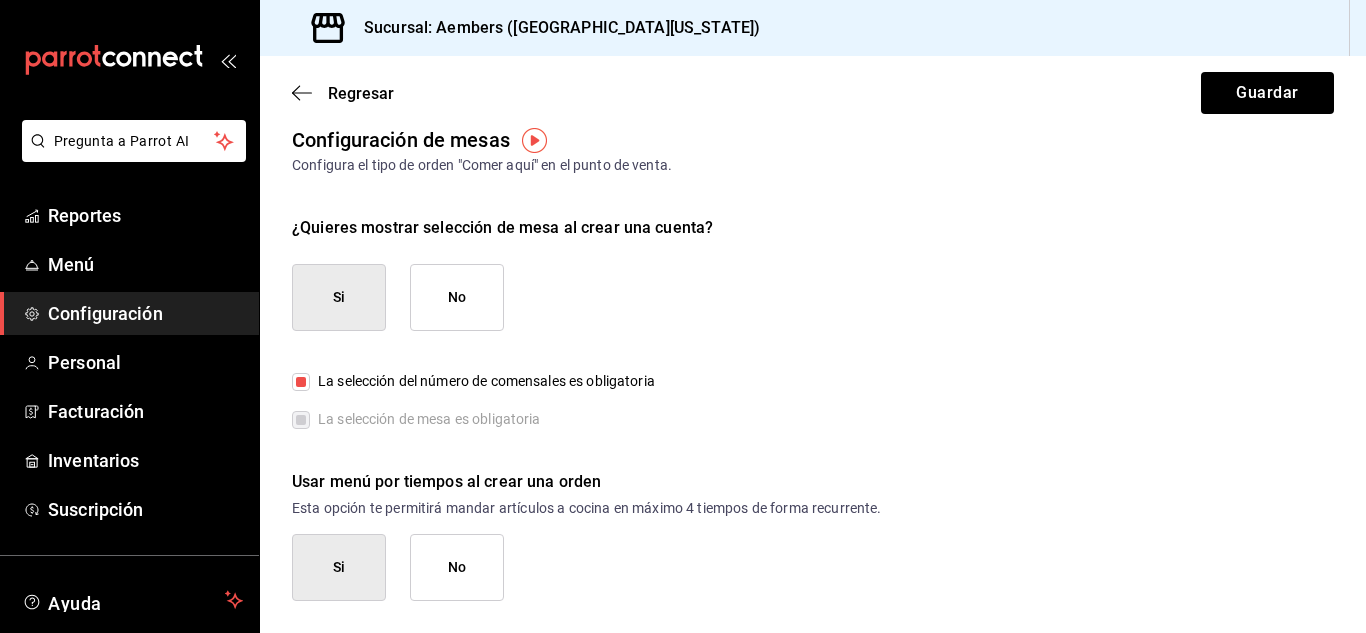 click on "La selección del número de comensales es obligatoria" at bounding box center [301, 382] 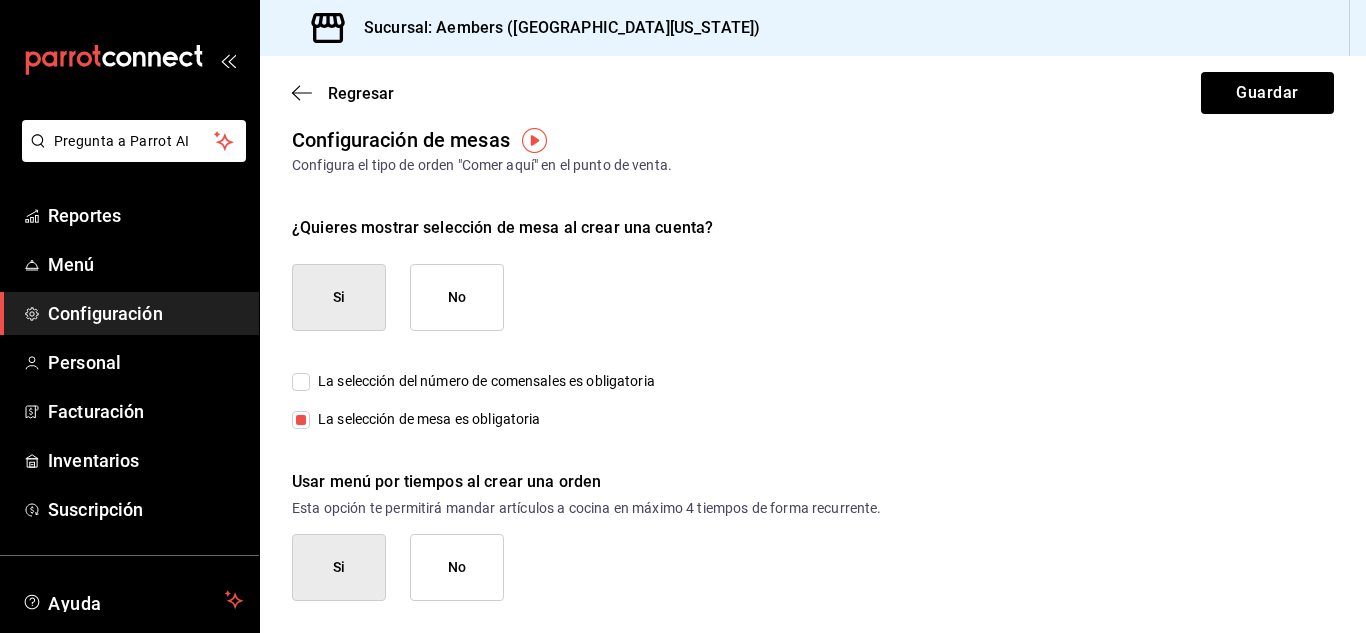 click on "La selección de mesa es obligatoria" at bounding box center [301, 420] 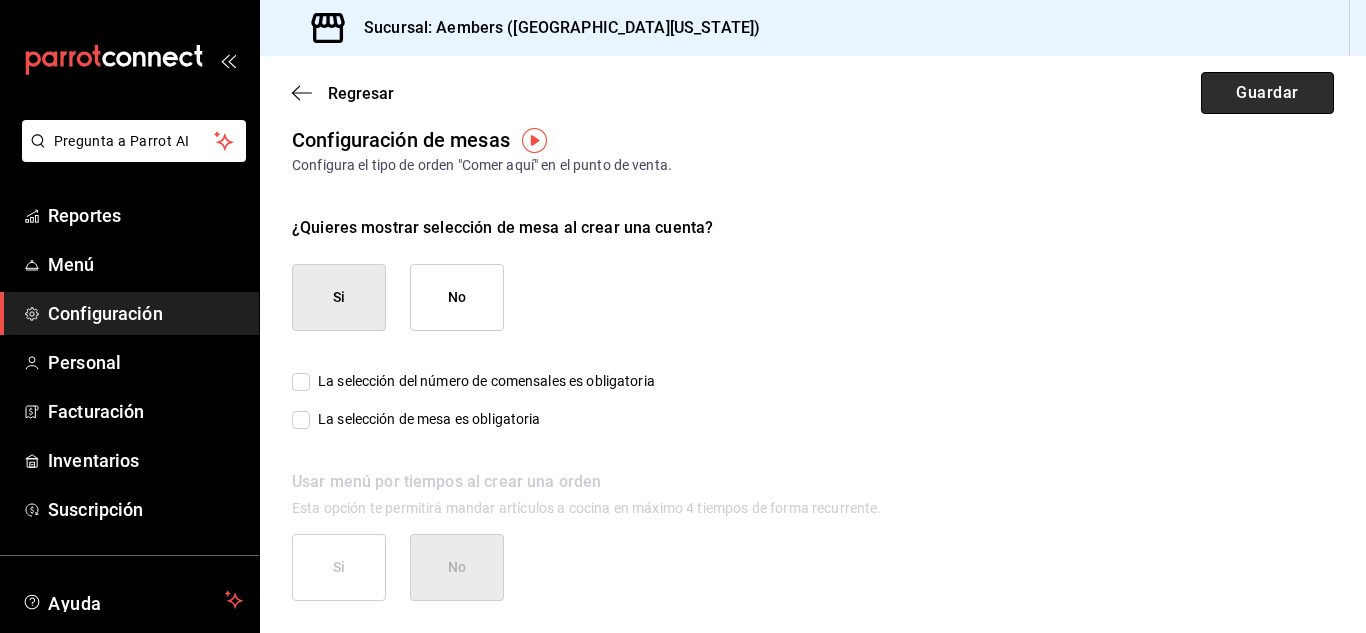 click on "Guardar" at bounding box center [1267, 93] 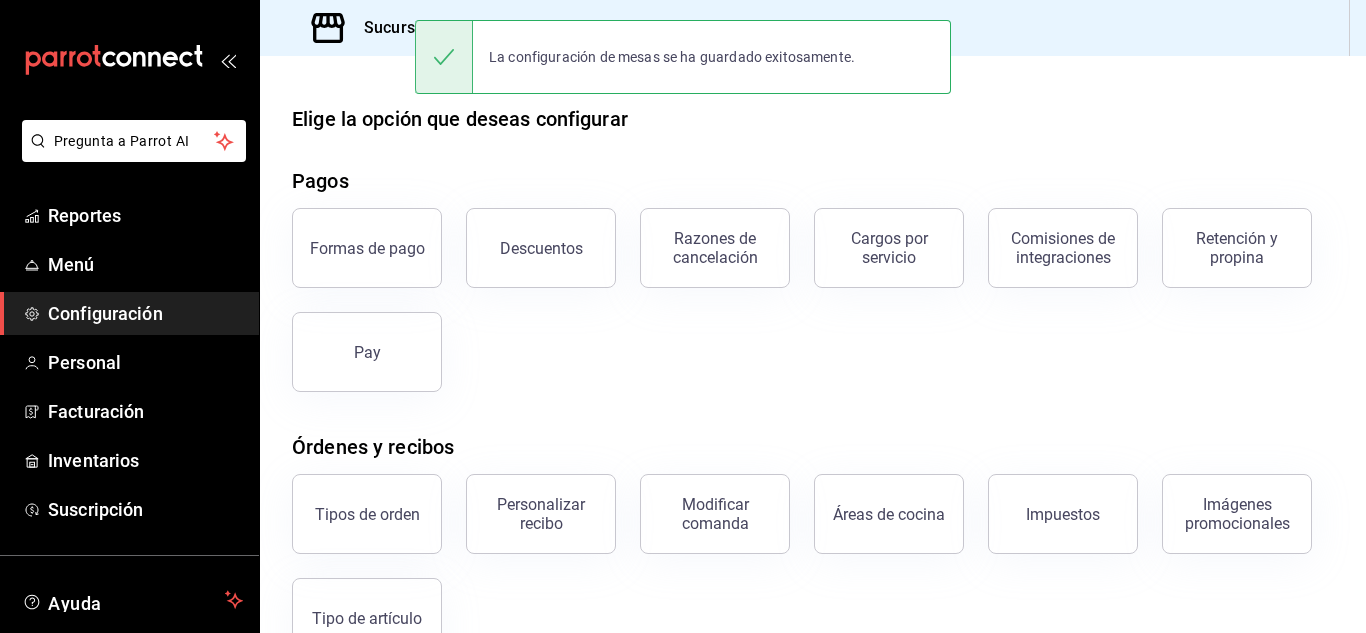 scroll, scrollTop: 381, scrollLeft: 0, axis: vertical 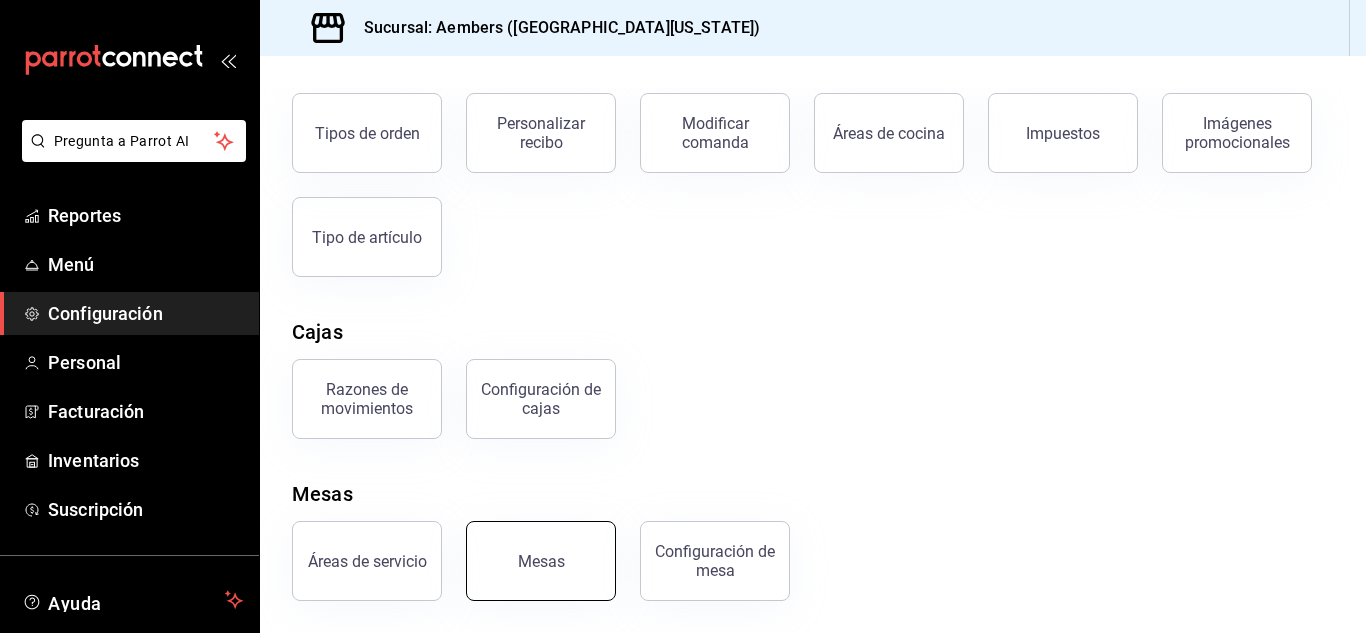 click on "Mesas" at bounding box center [529, 549] 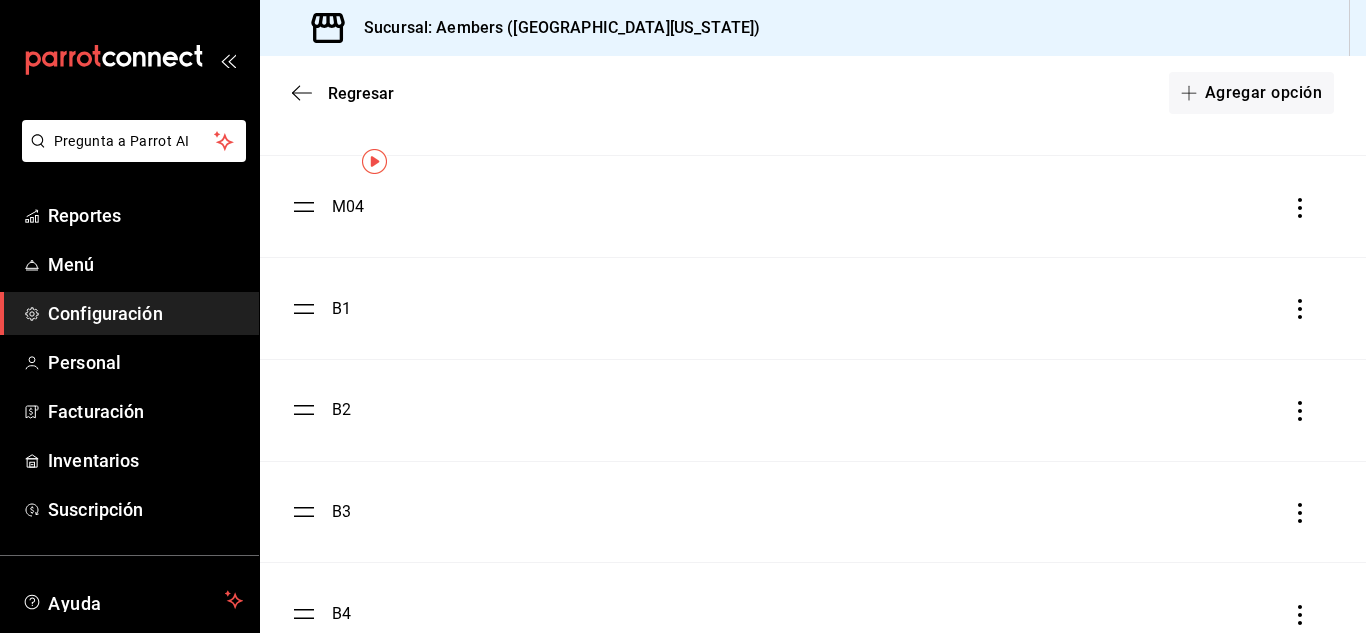 scroll, scrollTop: 0, scrollLeft: 0, axis: both 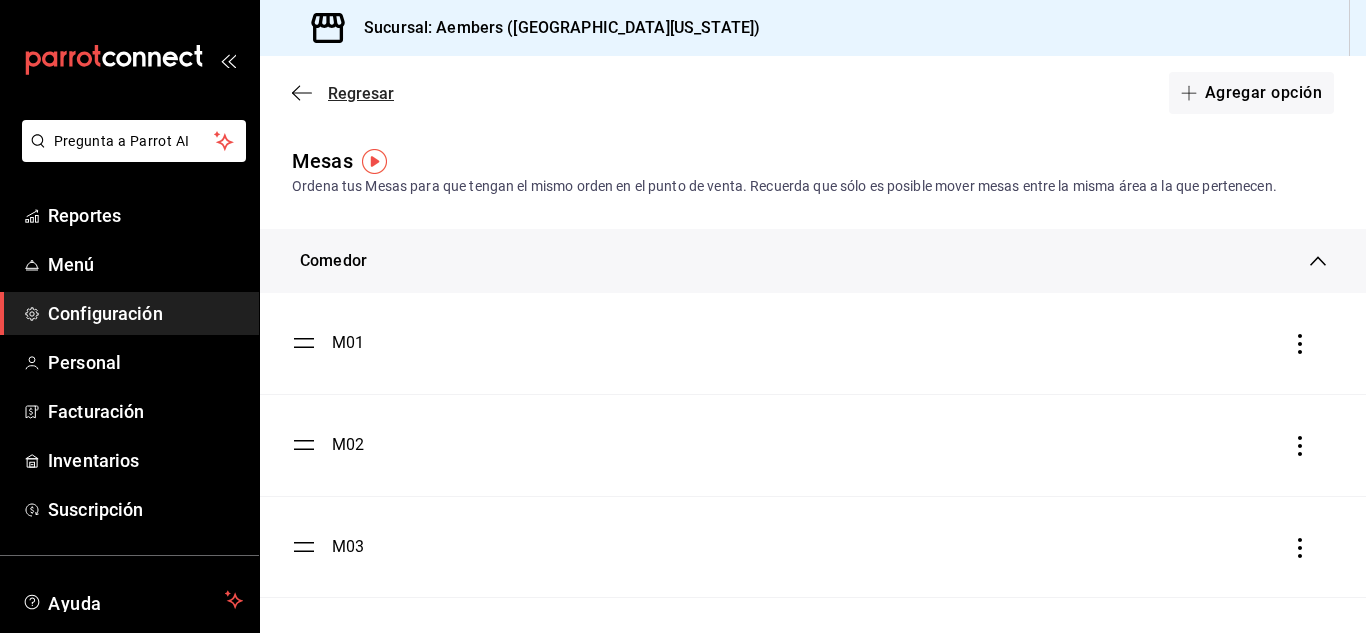 click 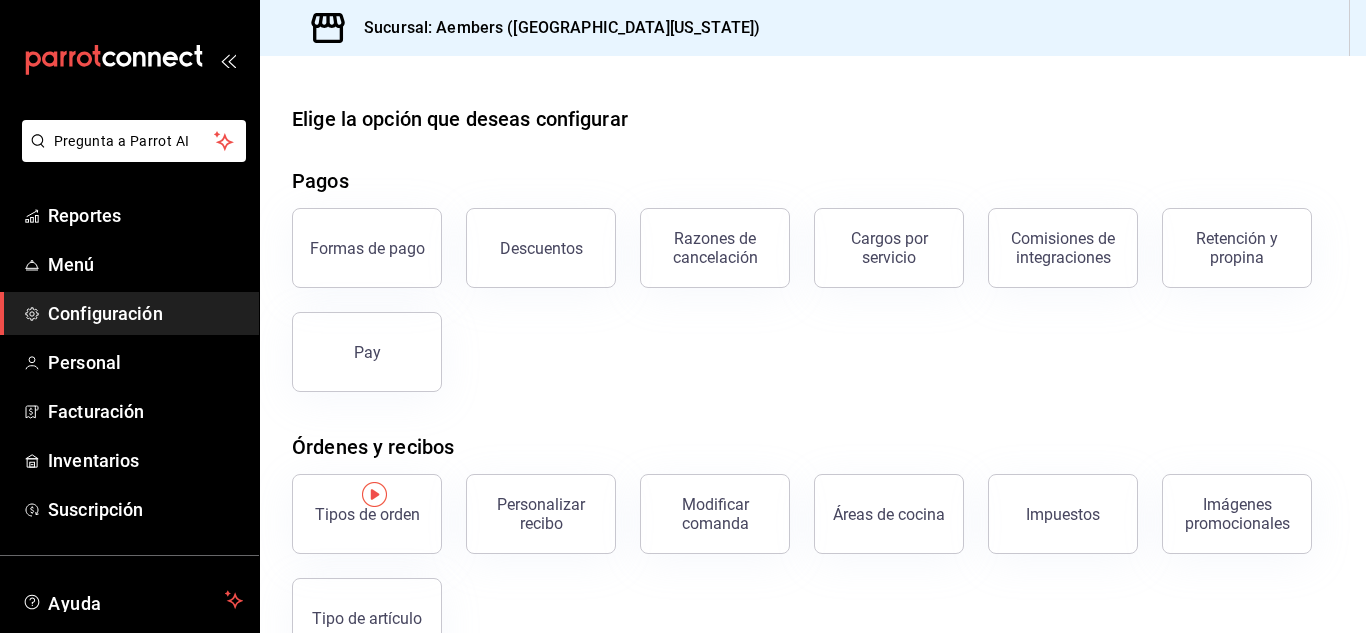 scroll, scrollTop: 381, scrollLeft: 0, axis: vertical 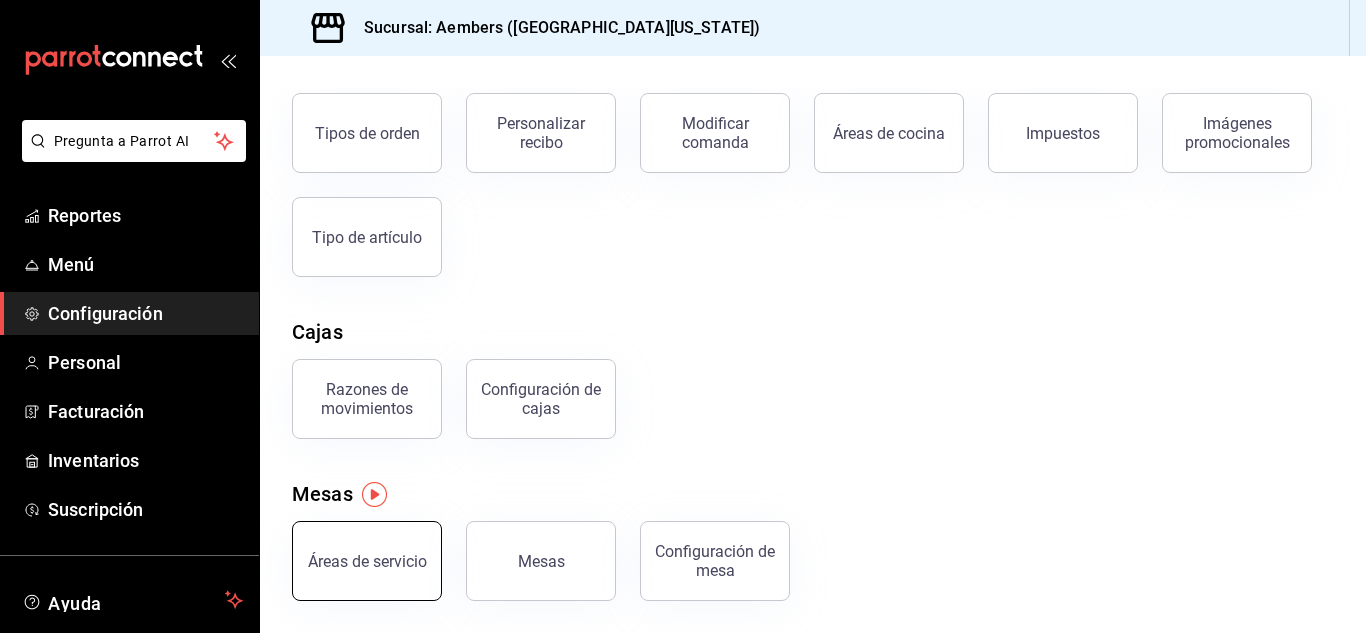 click on "Áreas de servicio" at bounding box center (367, 561) 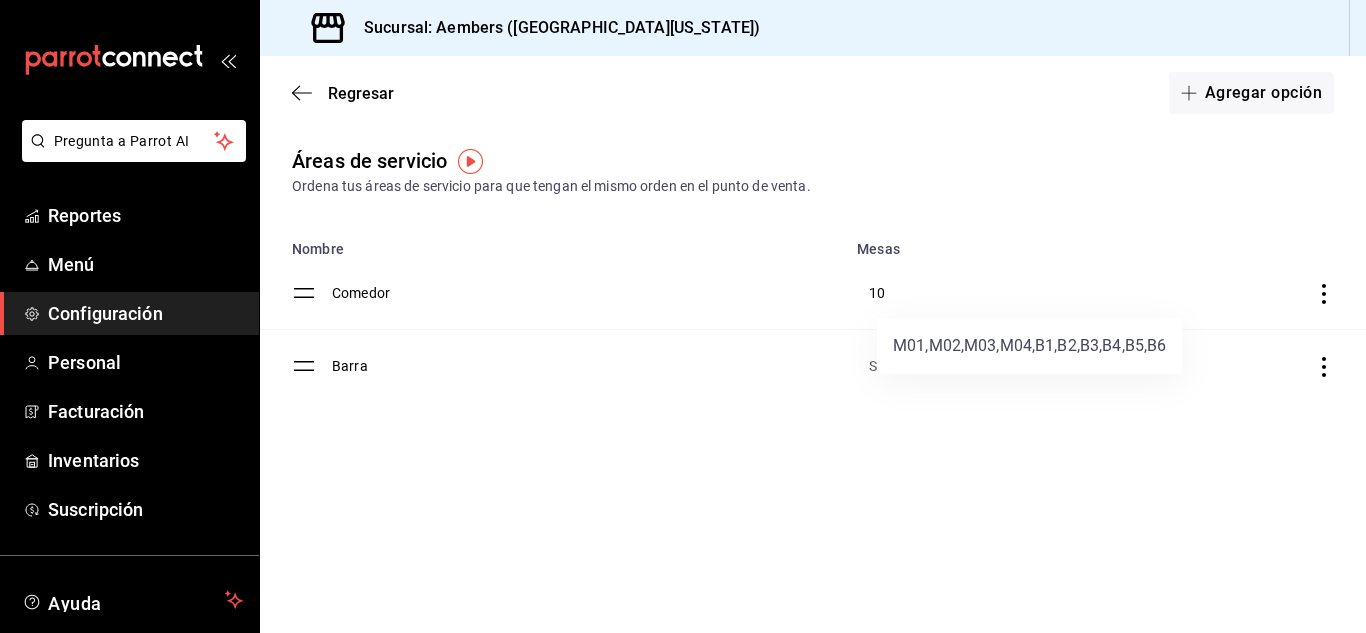 click at bounding box center [683, 316] 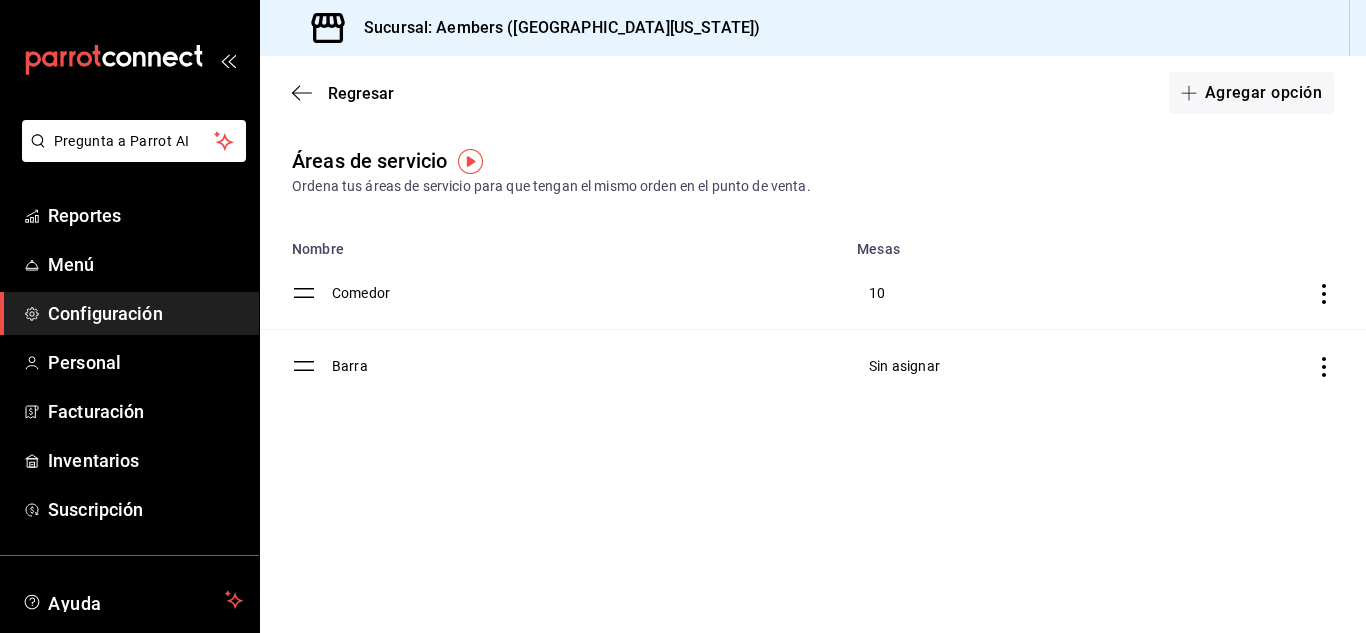 click on "Barra" at bounding box center (588, 366) 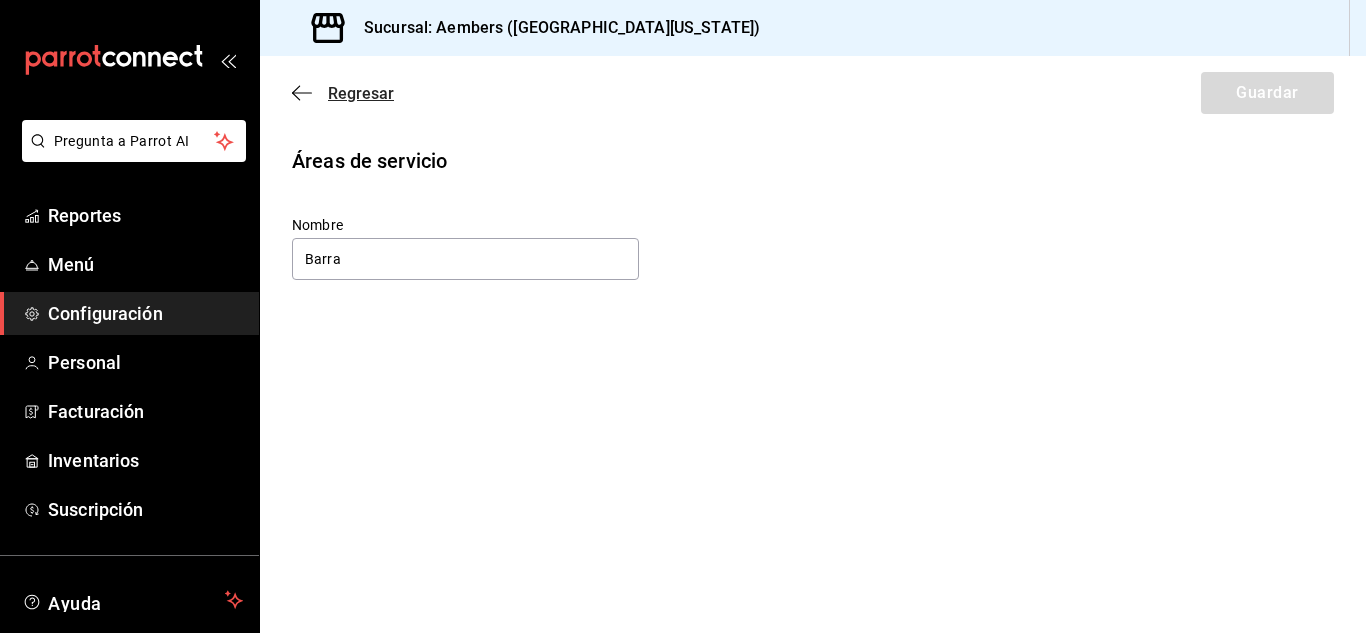 click 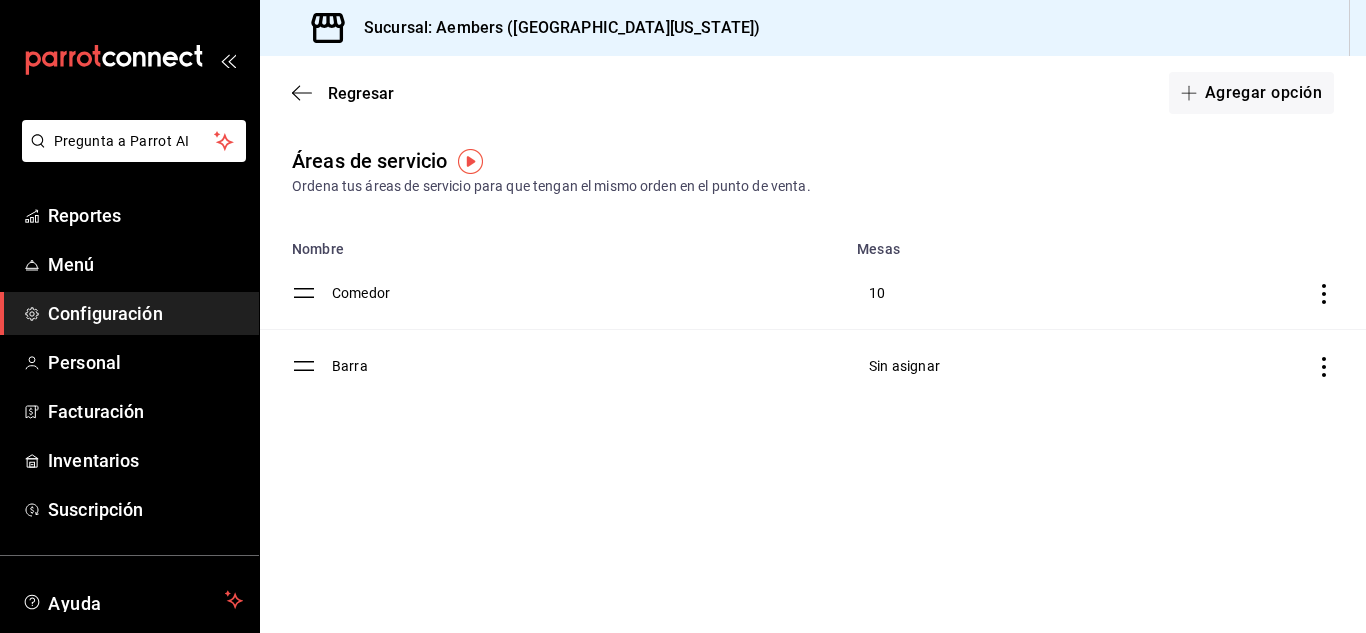 click 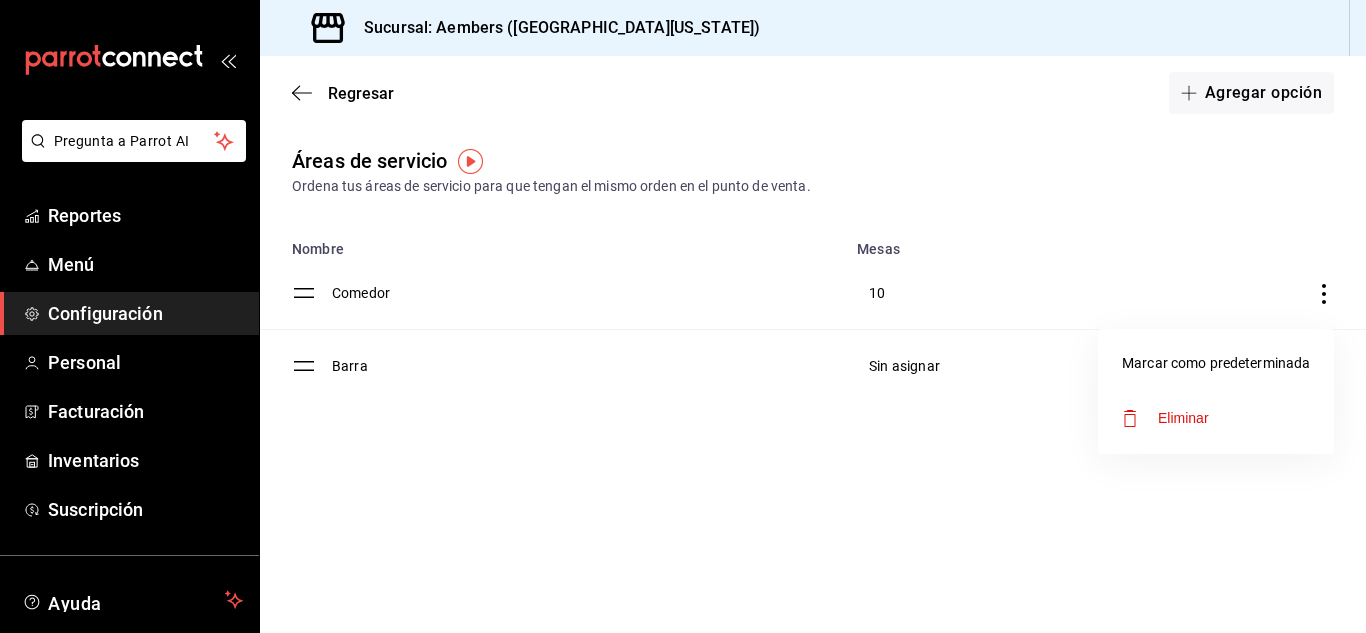 click at bounding box center (683, 316) 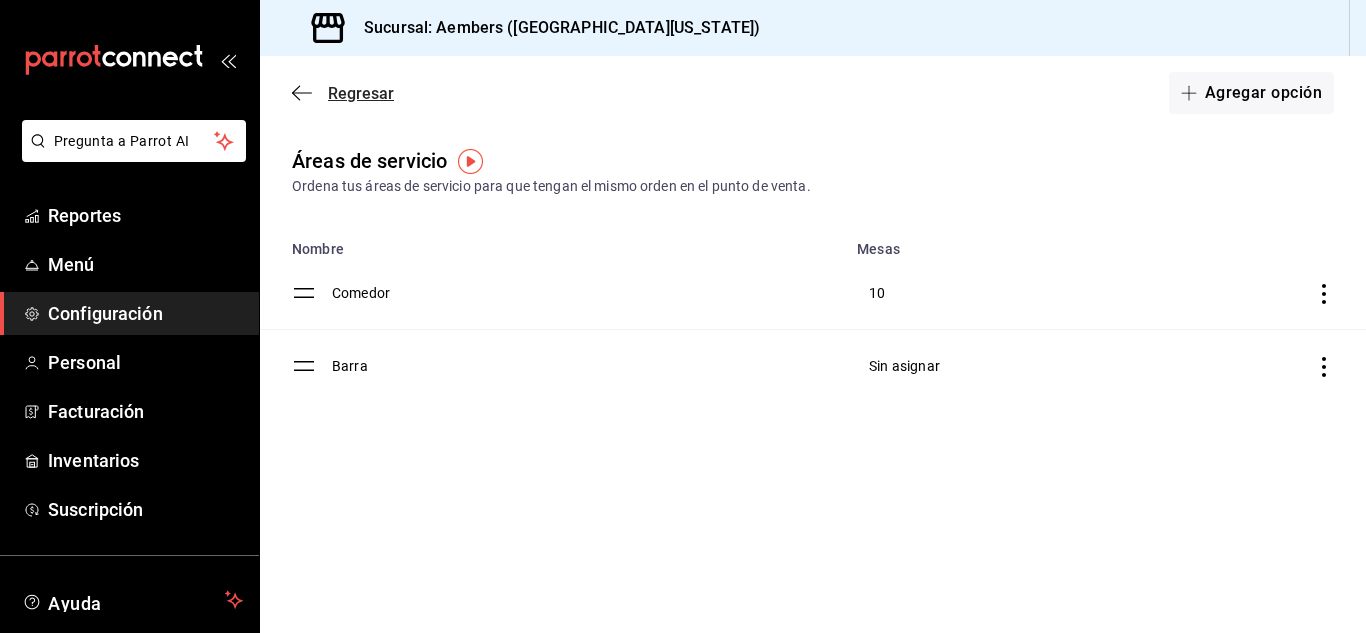 click 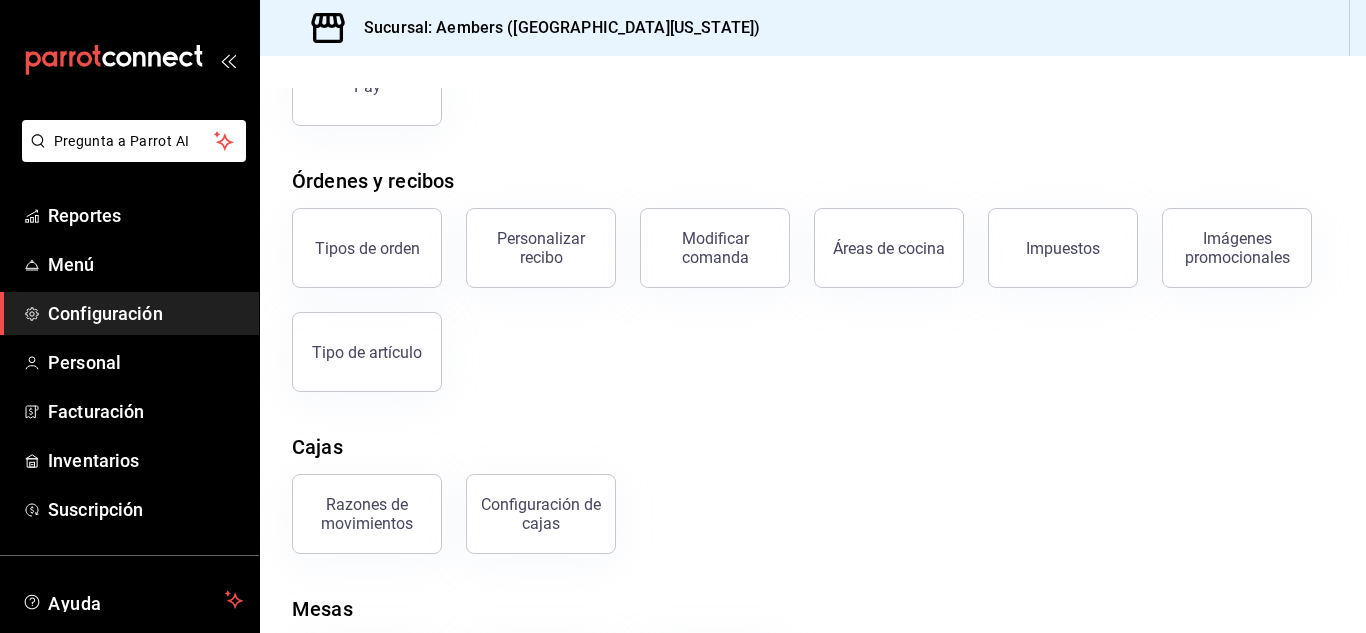scroll, scrollTop: 381, scrollLeft: 0, axis: vertical 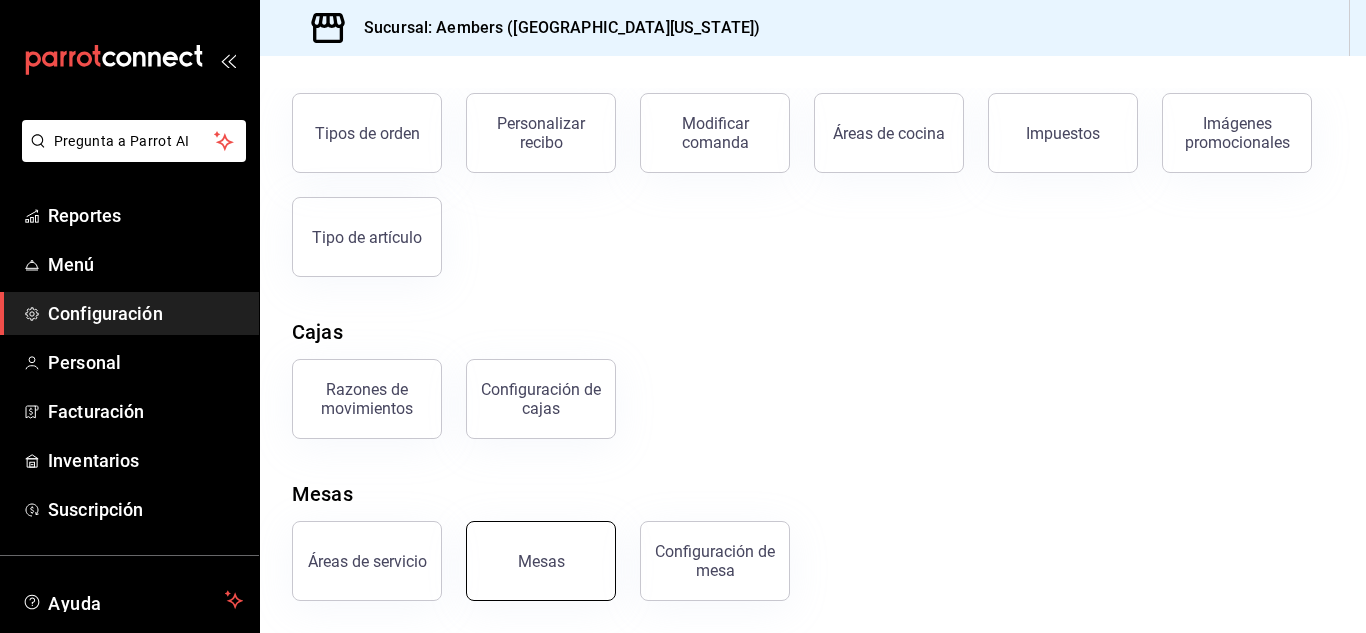 click on "Mesas" at bounding box center (541, 561) 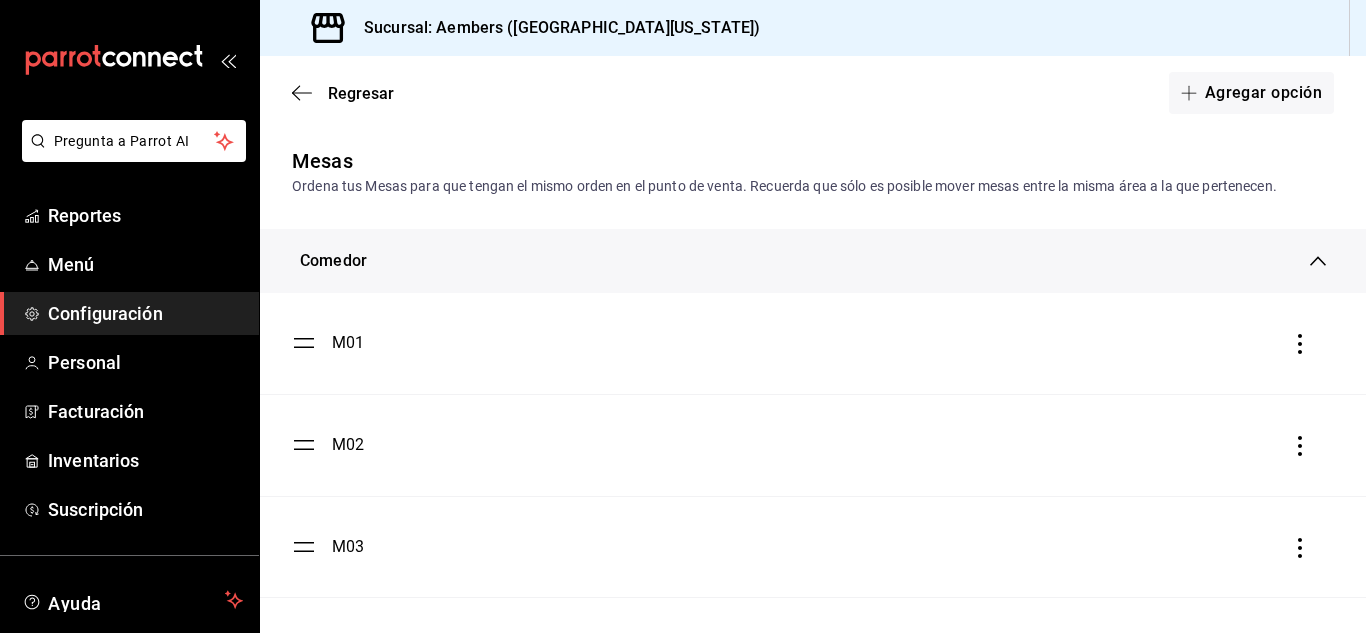scroll, scrollTop: 709, scrollLeft: 0, axis: vertical 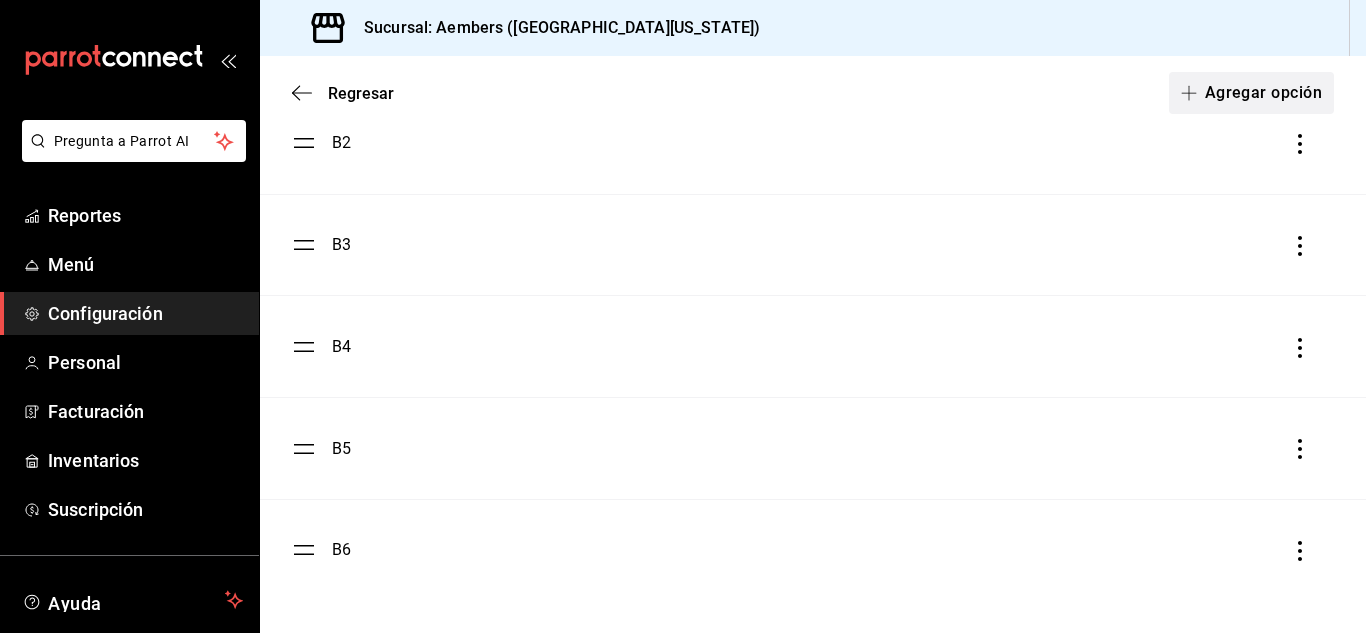 click on "Agregar opción" at bounding box center [1251, 93] 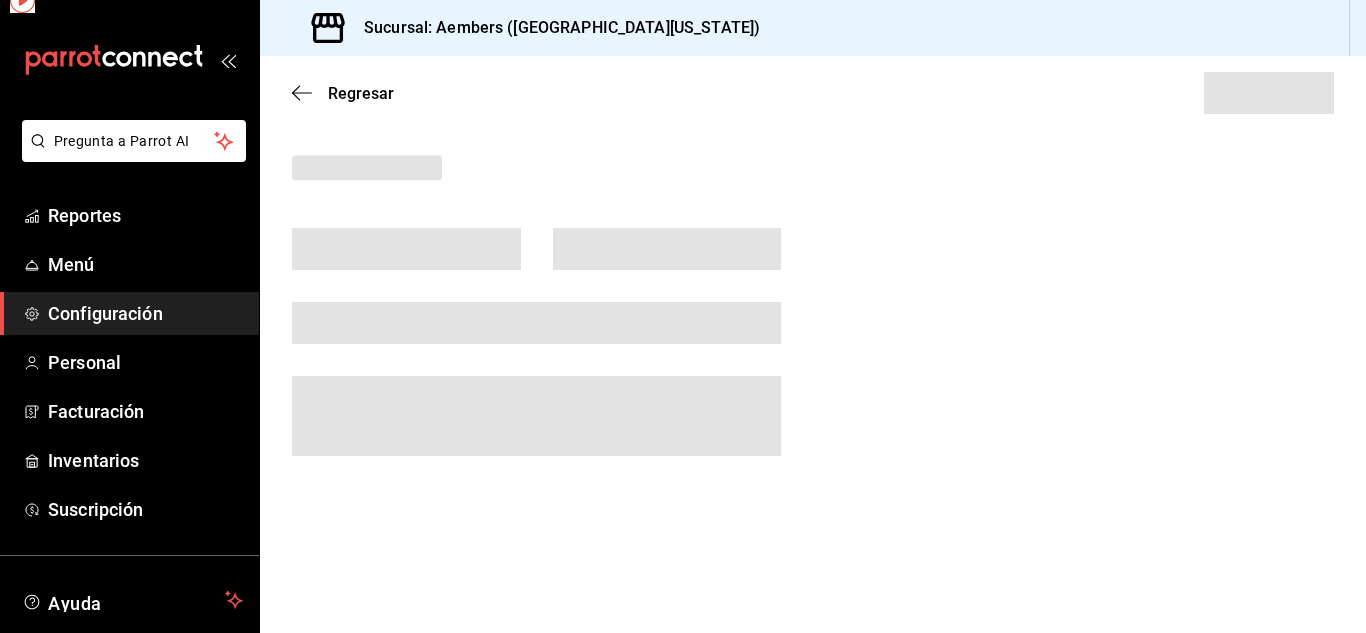 scroll, scrollTop: 0, scrollLeft: 0, axis: both 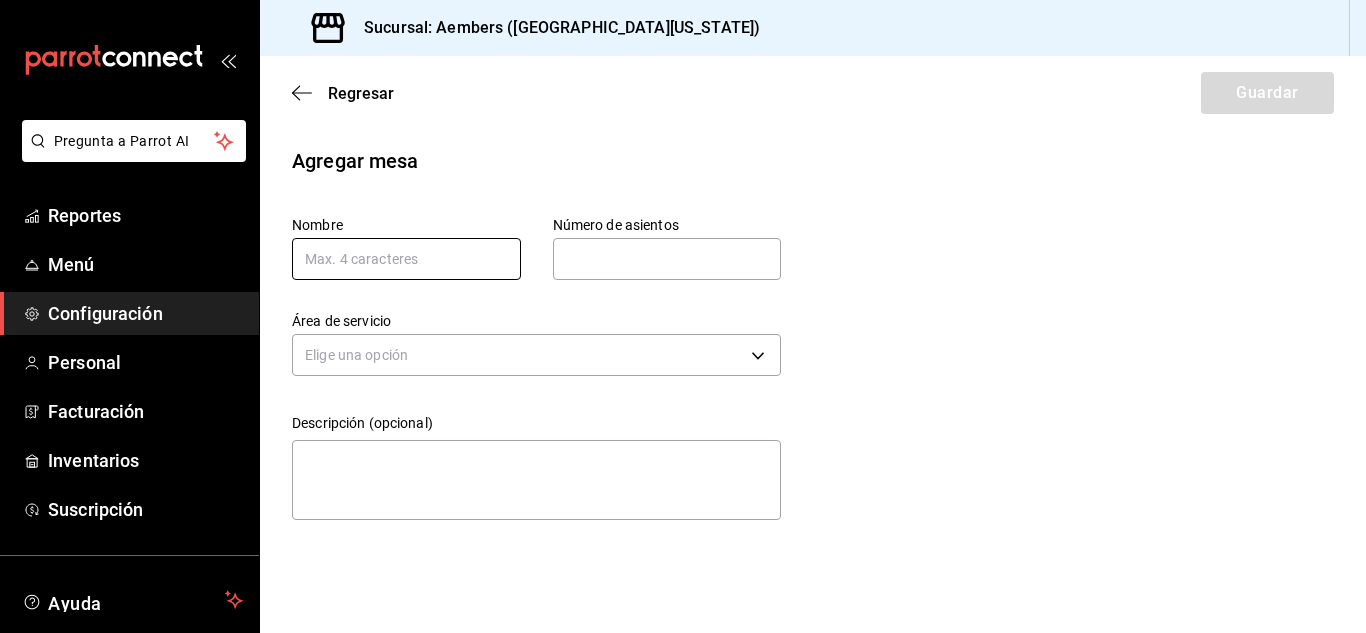 click at bounding box center [406, 259] 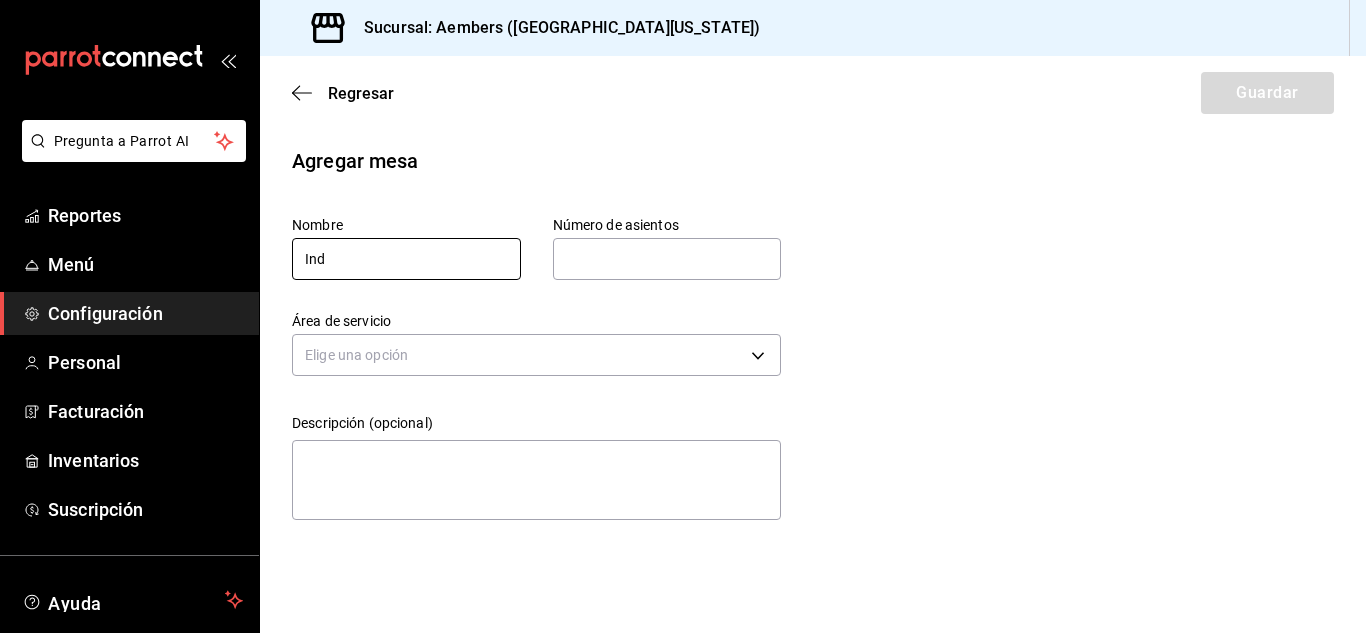 type on "Ind" 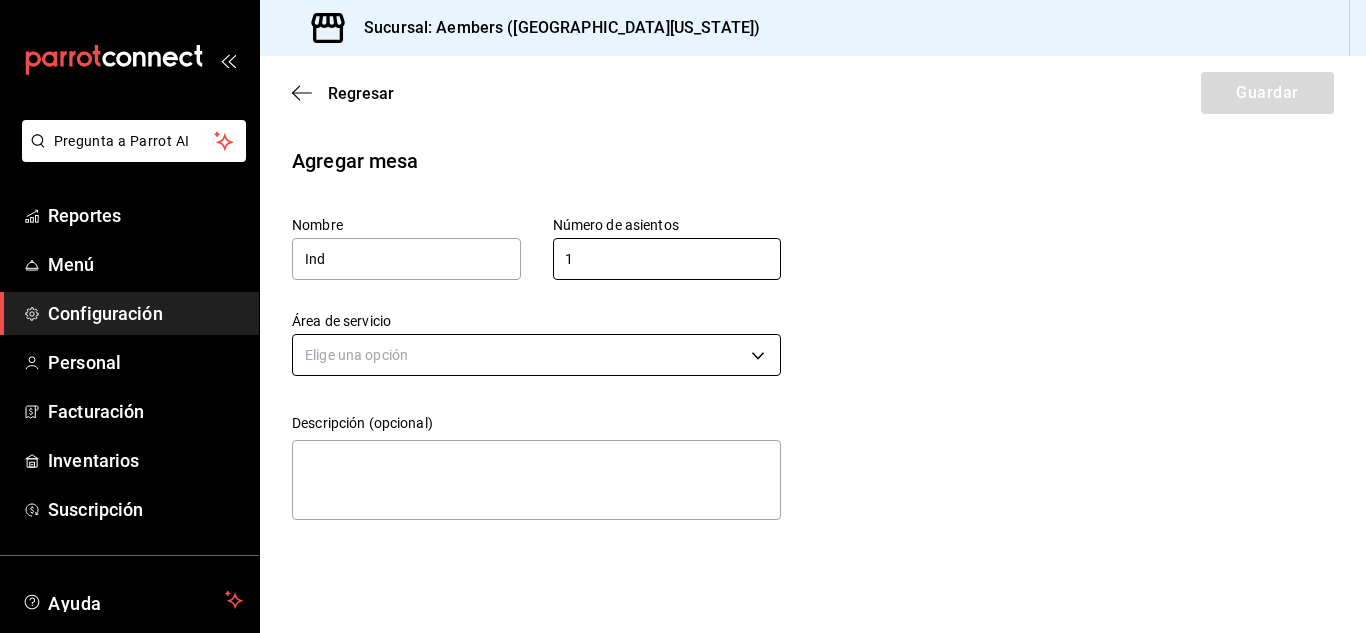 type on "1" 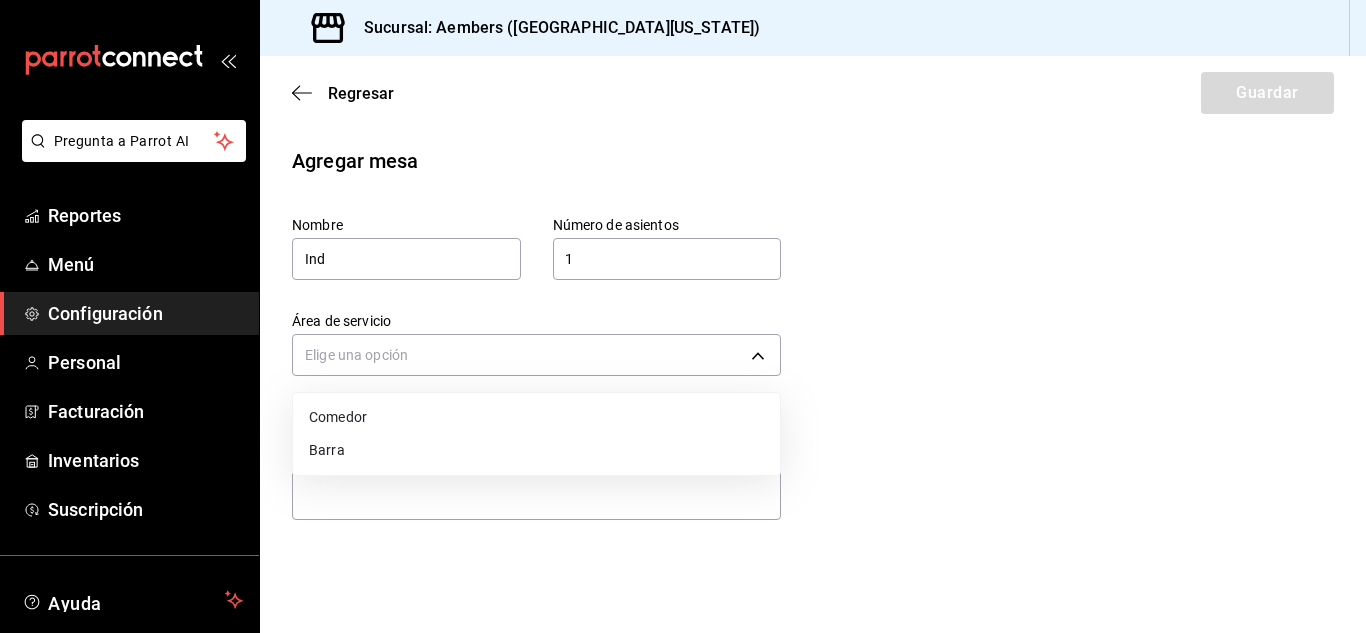 click on "Barra" at bounding box center [536, 450] 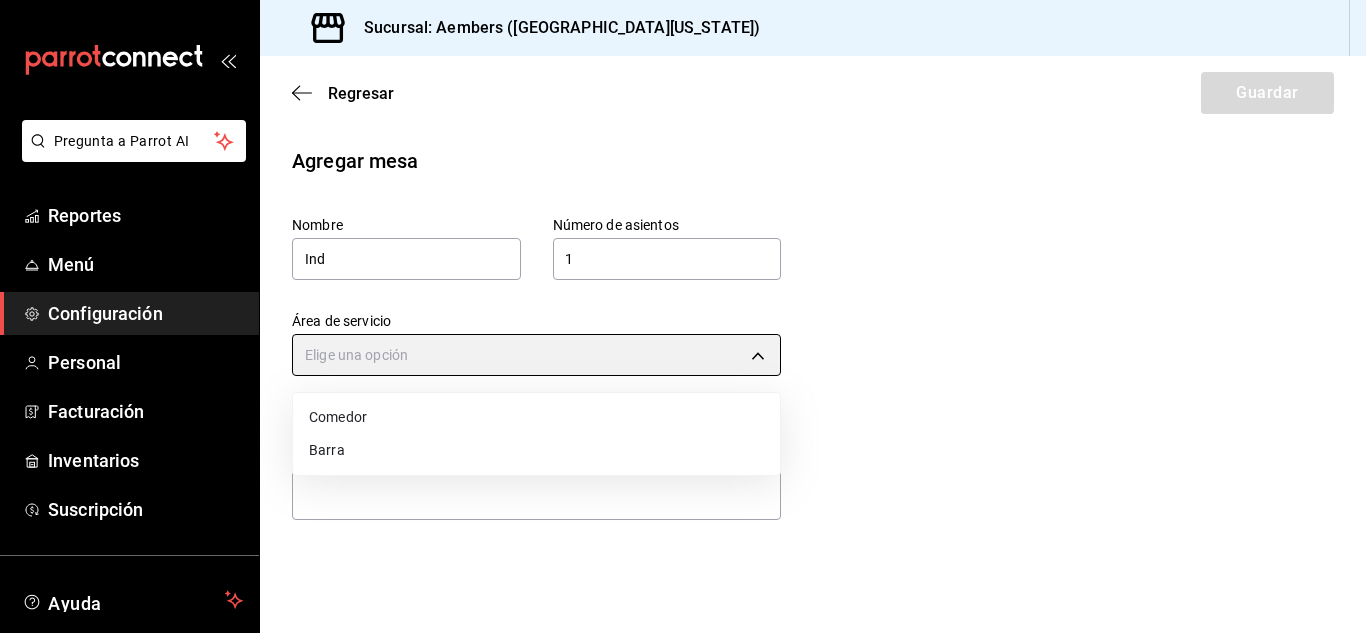 type on "3b99c635-60a4-4c48-9681-c4920090c46e" 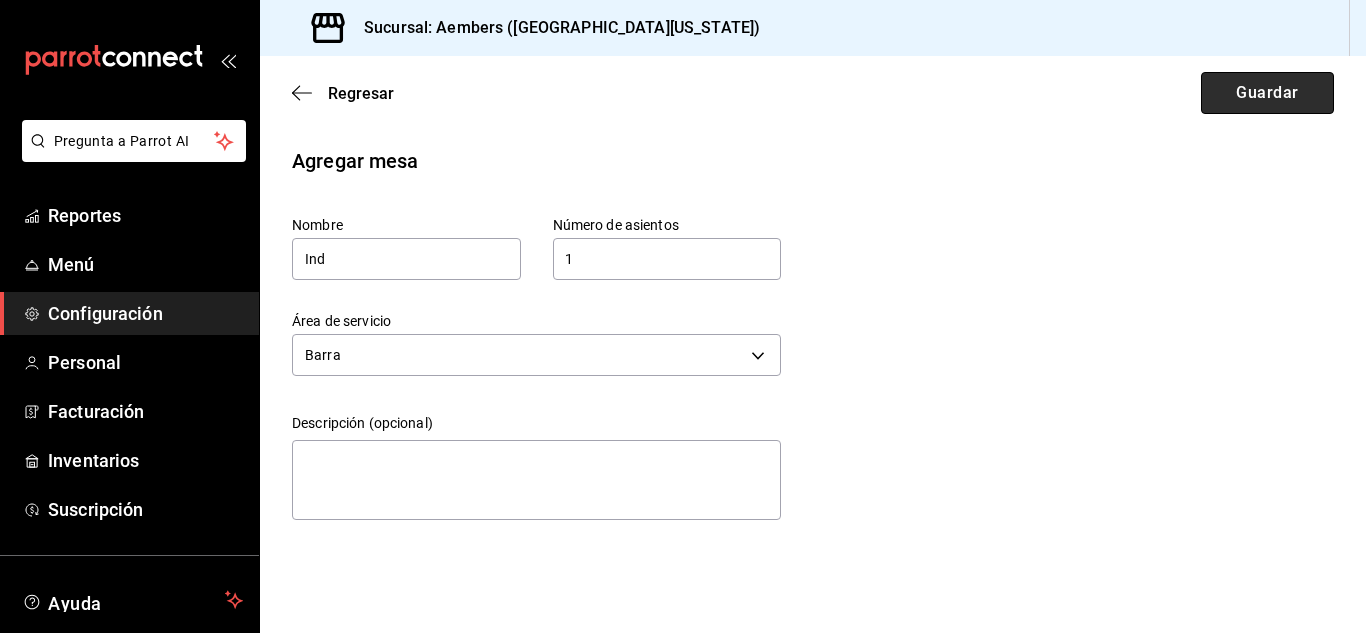 click on "Guardar" at bounding box center [1267, 93] 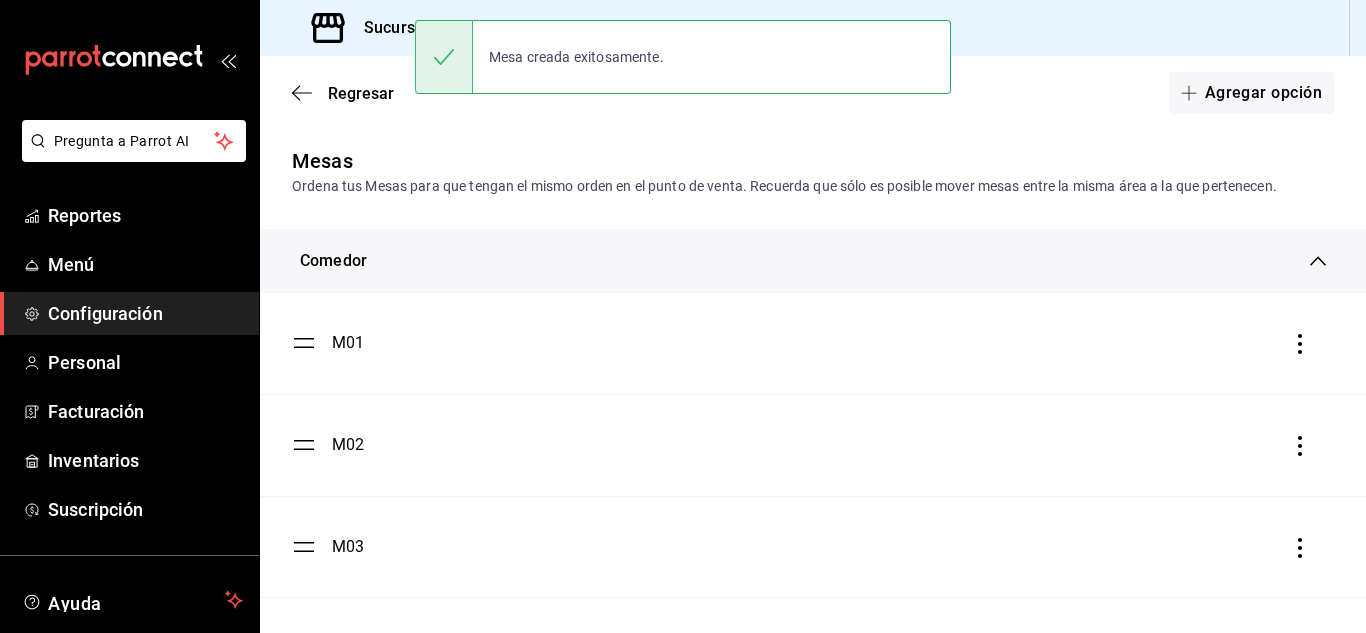 scroll, scrollTop: 874, scrollLeft: 0, axis: vertical 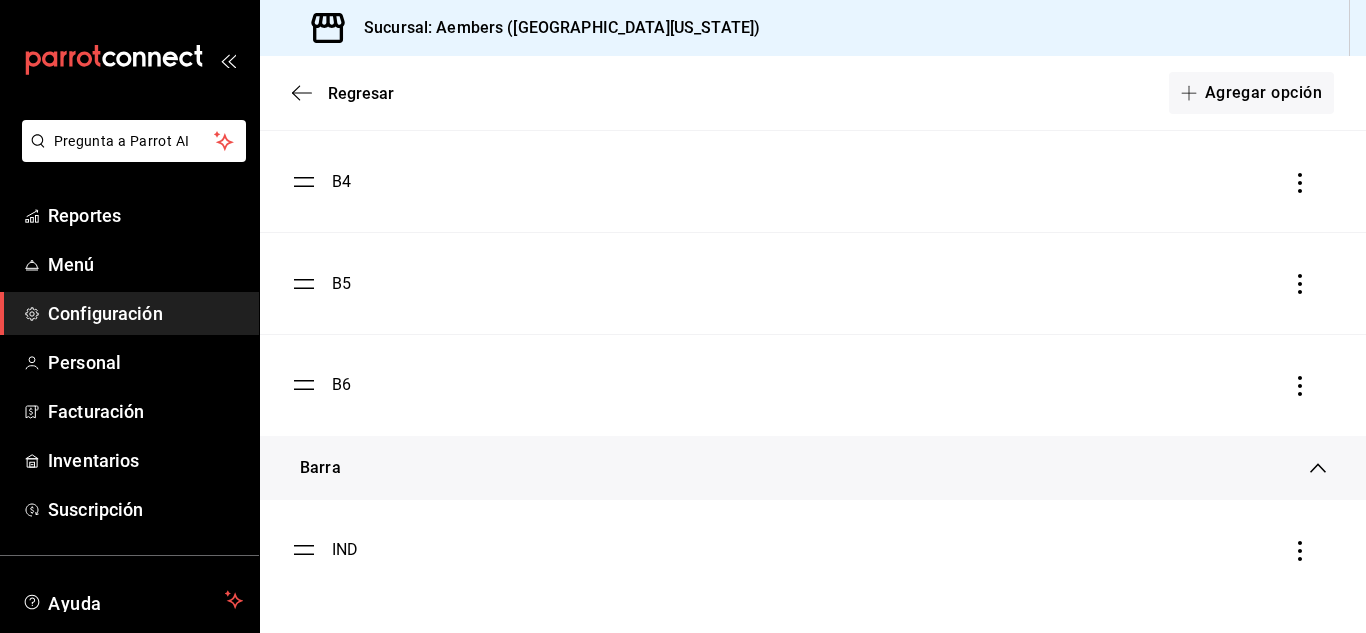 click 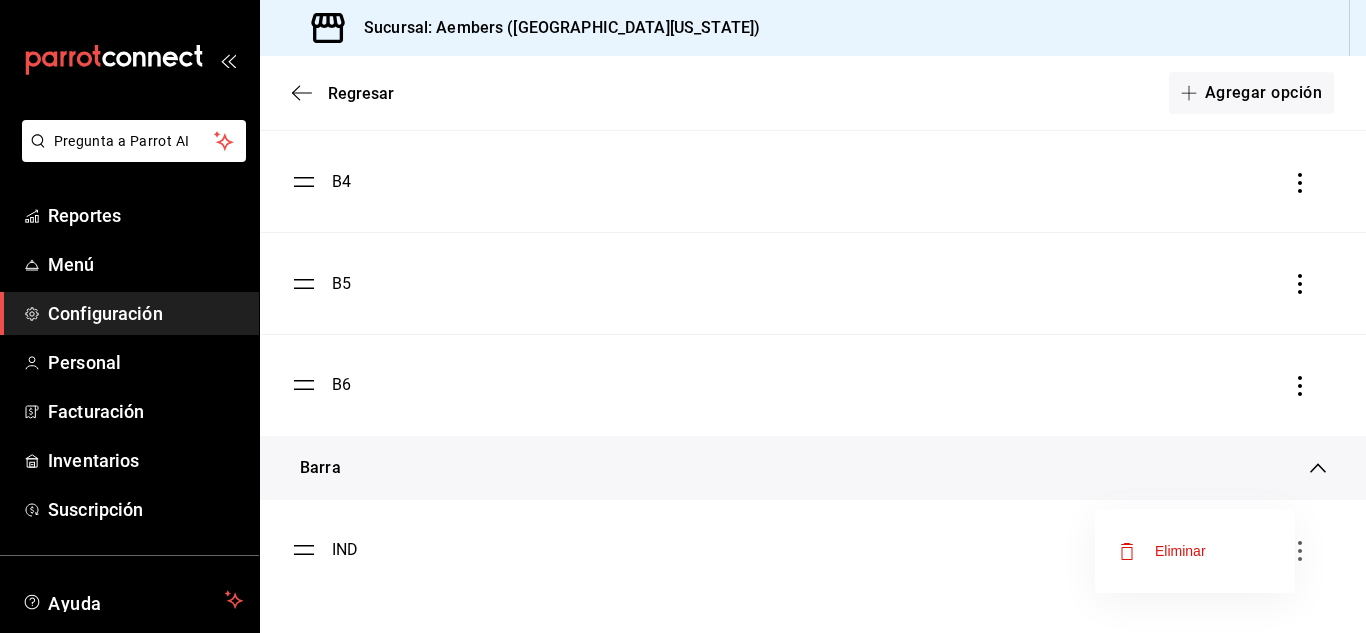click at bounding box center (683, 316) 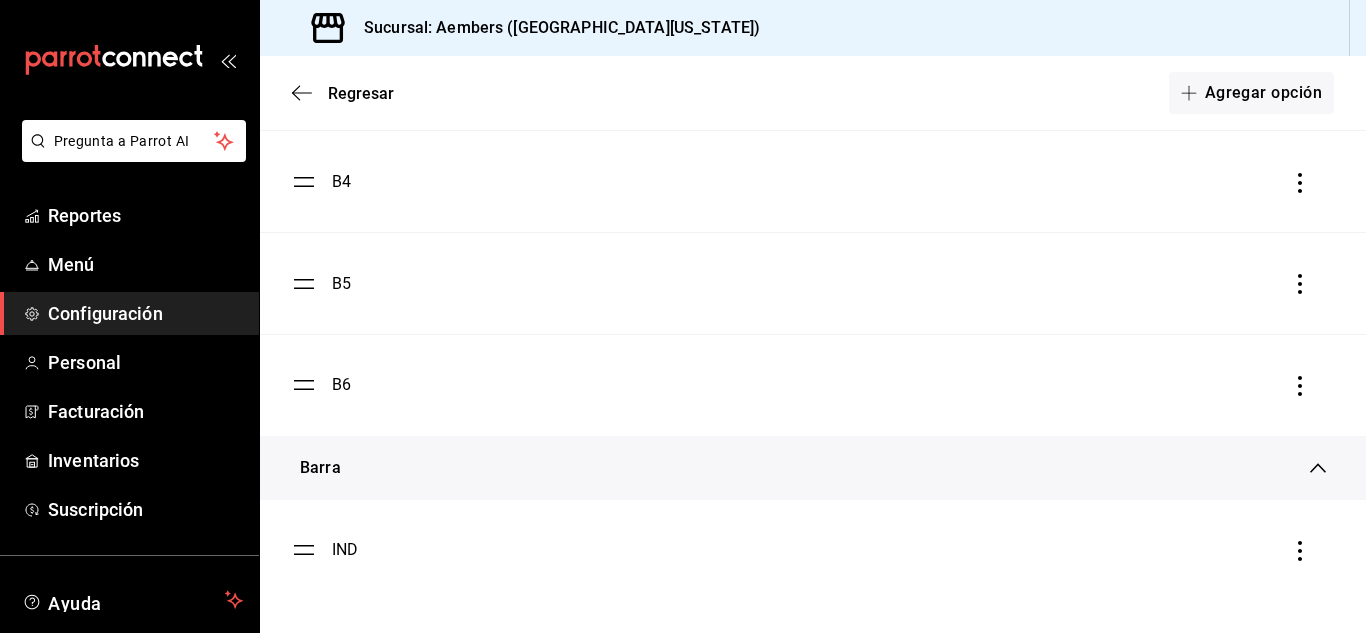 click on "IND" at bounding box center [345, 550] 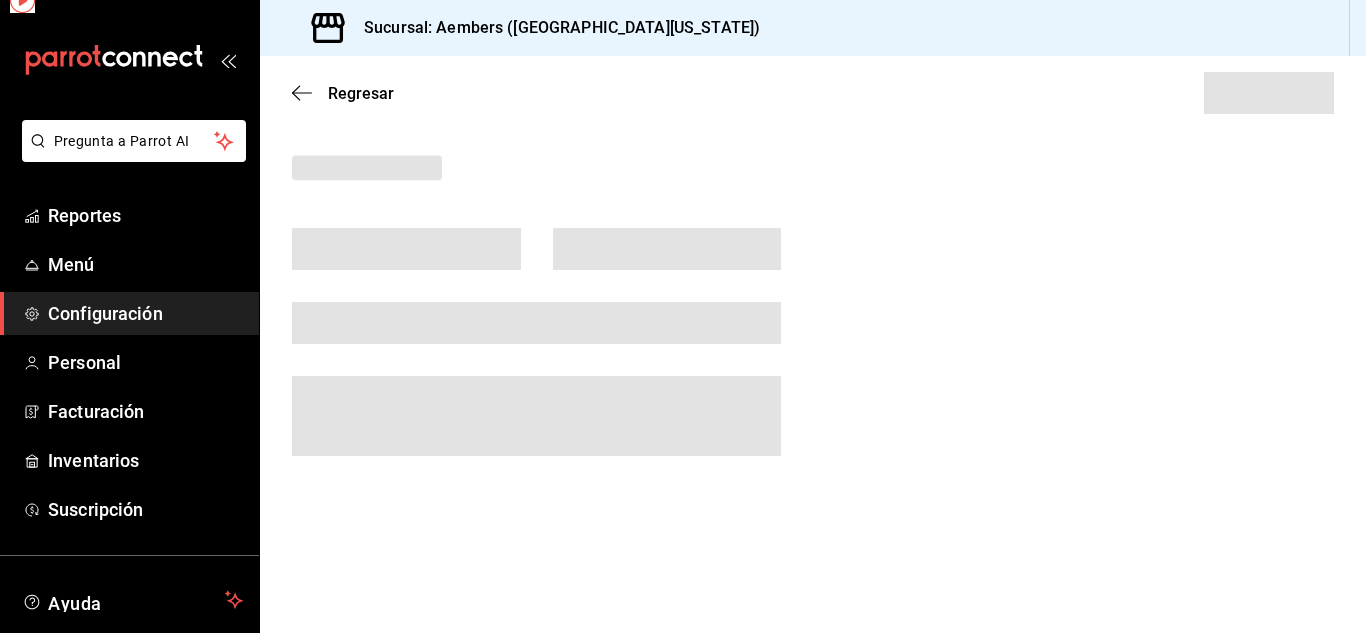 scroll, scrollTop: 0, scrollLeft: 0, axis: both 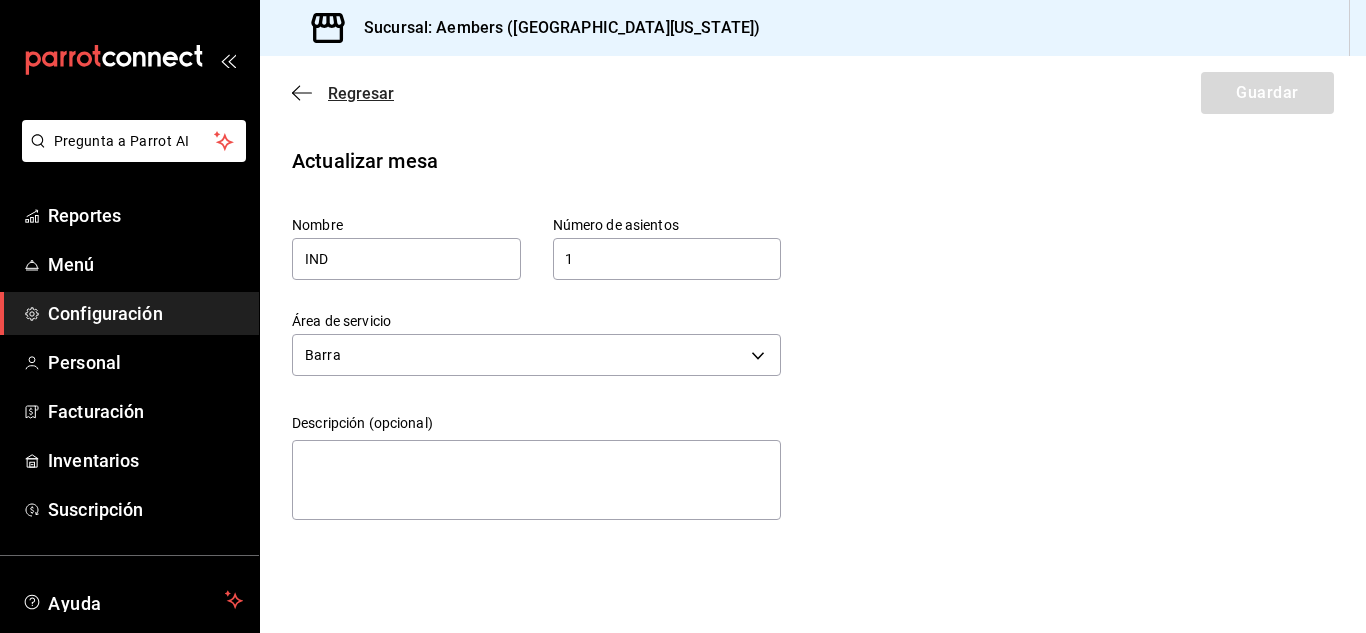click 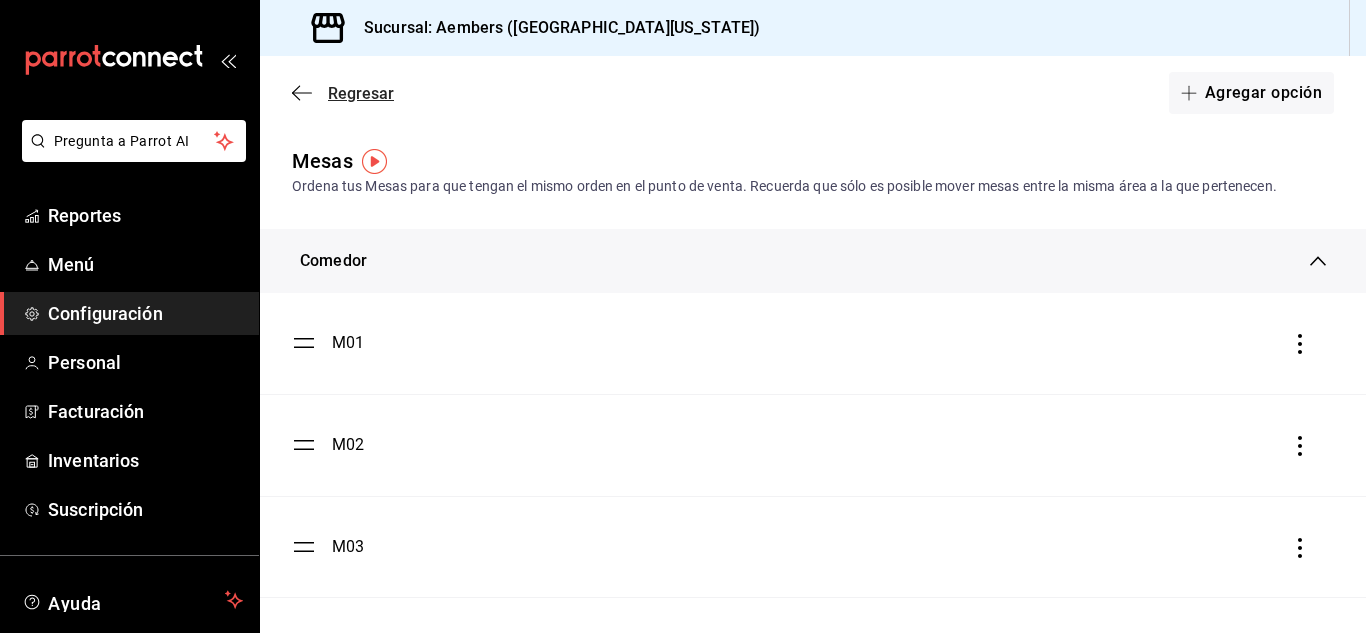 click 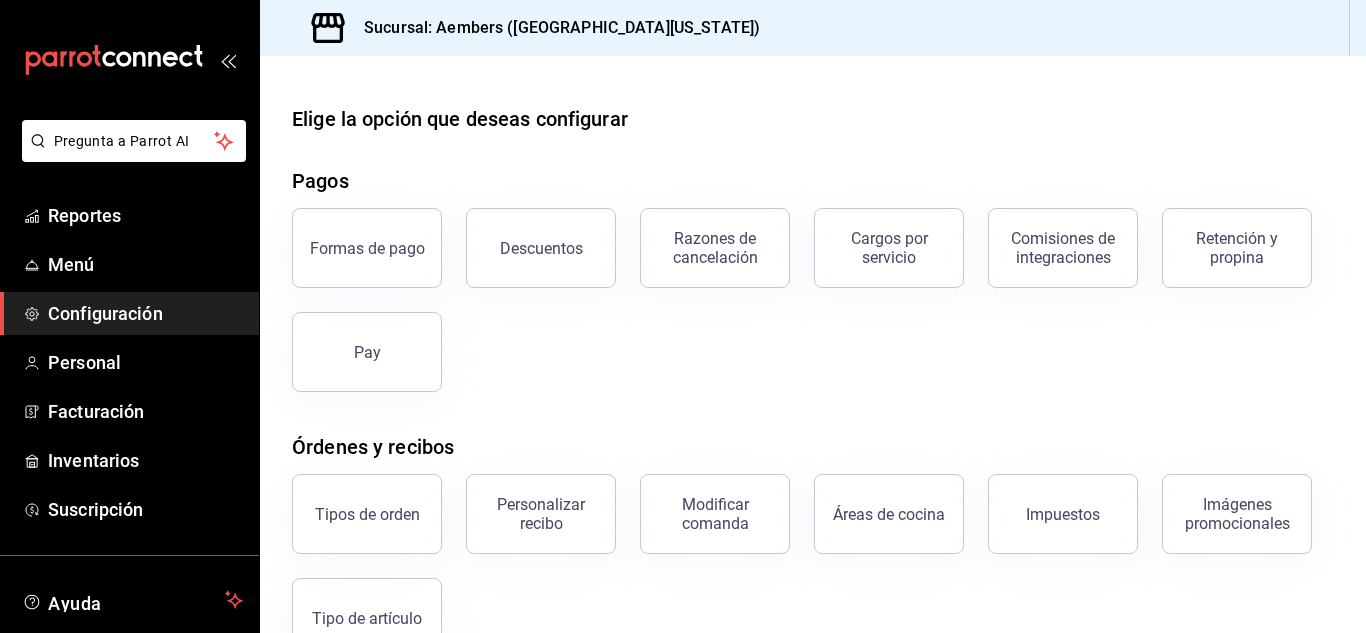 scroll, scrollTop: 381, scrollLeft: 0, axis: vertical 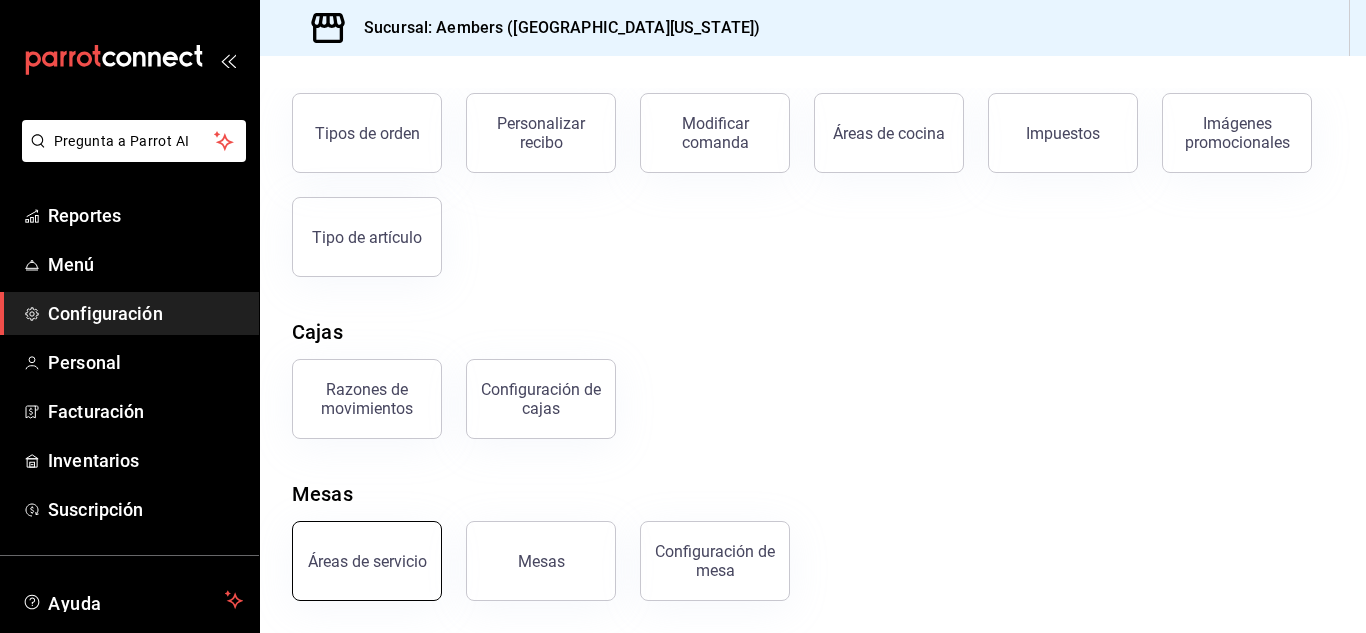 click on "Áreas de servicio" at bounding box center (367, 561) 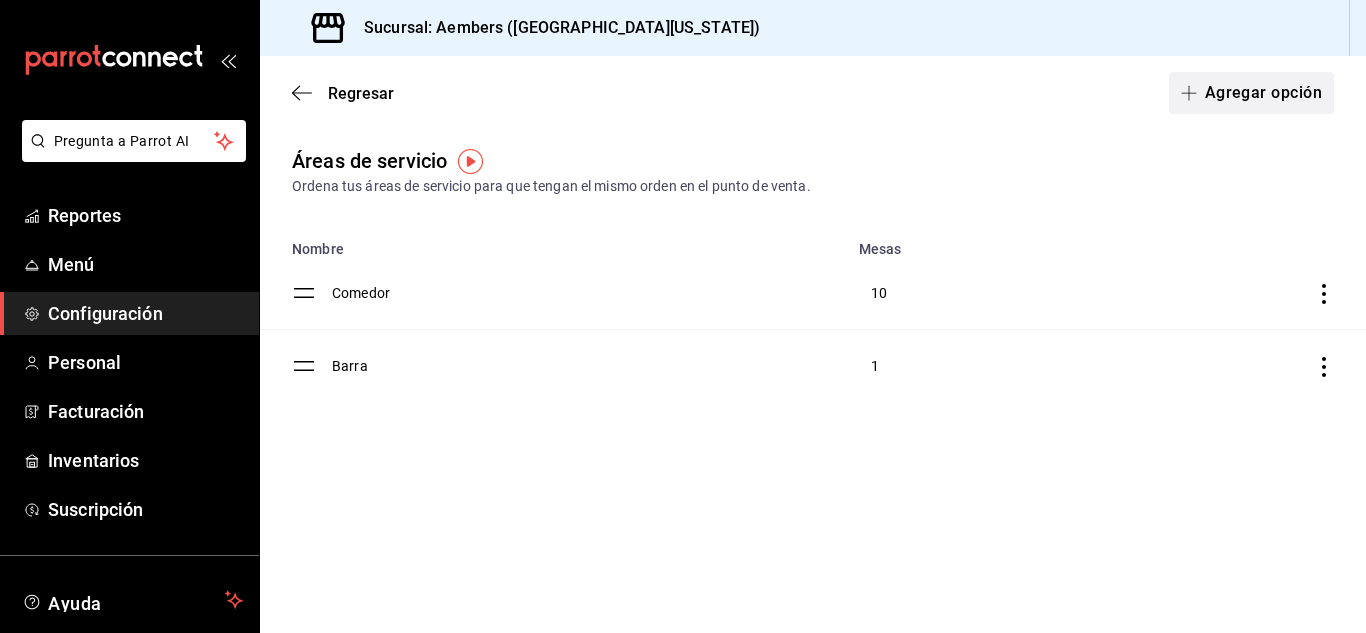 click on "Agregar opción" at bounding box center [1251, 93] 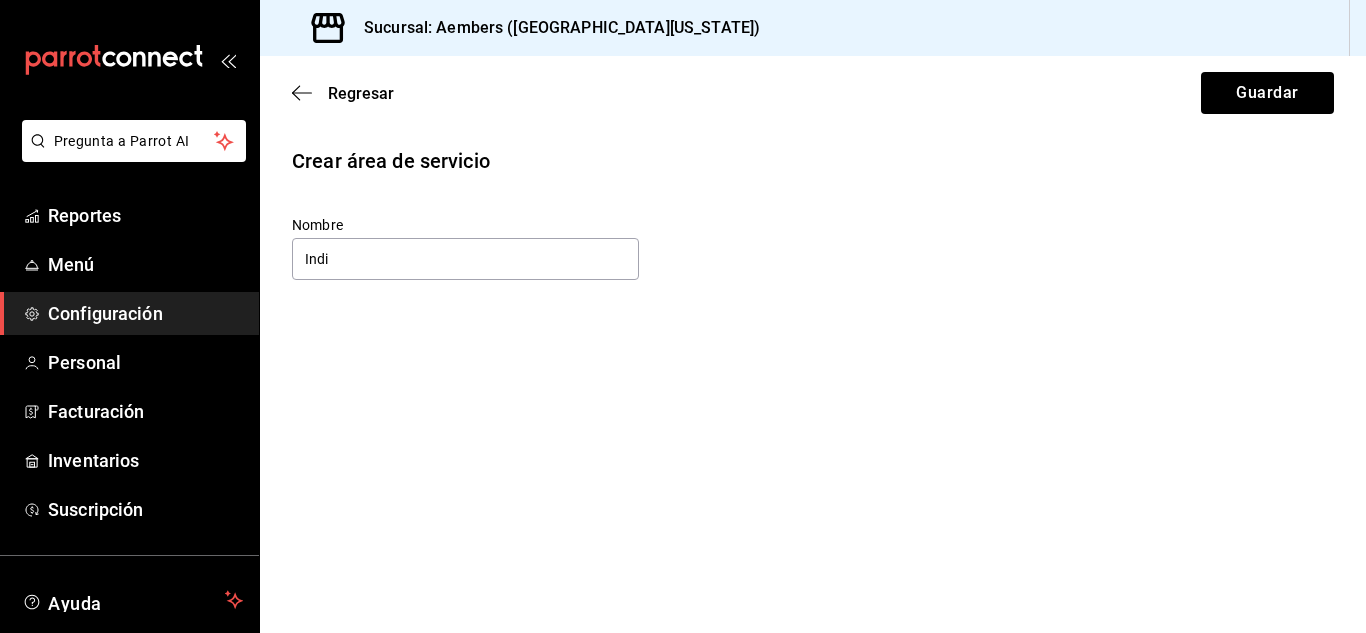 type on "Individual" 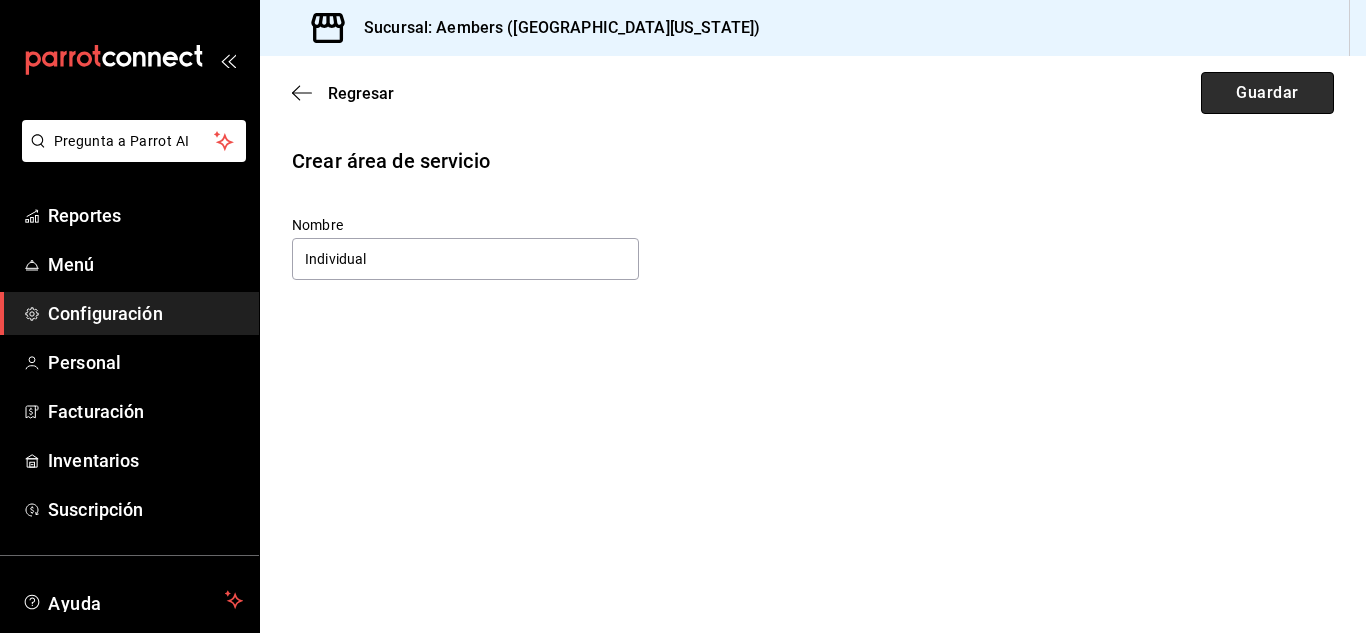 click on "Guardar" at bounding box center (1267, 93) 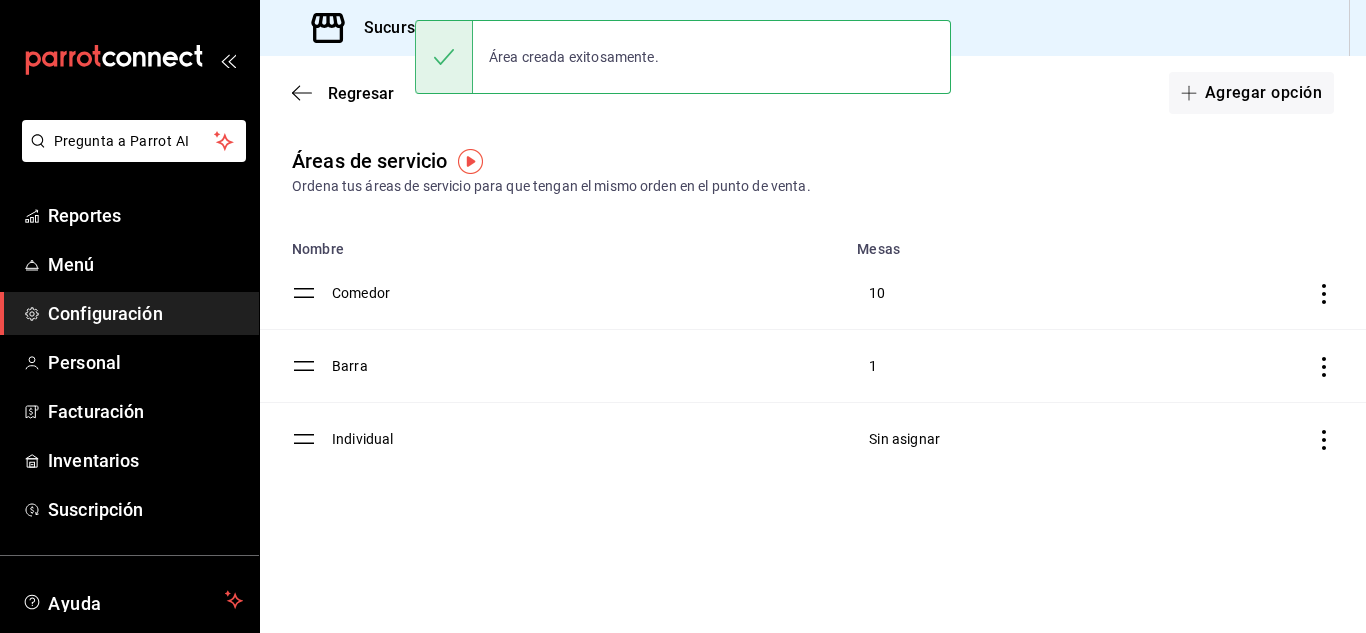 click 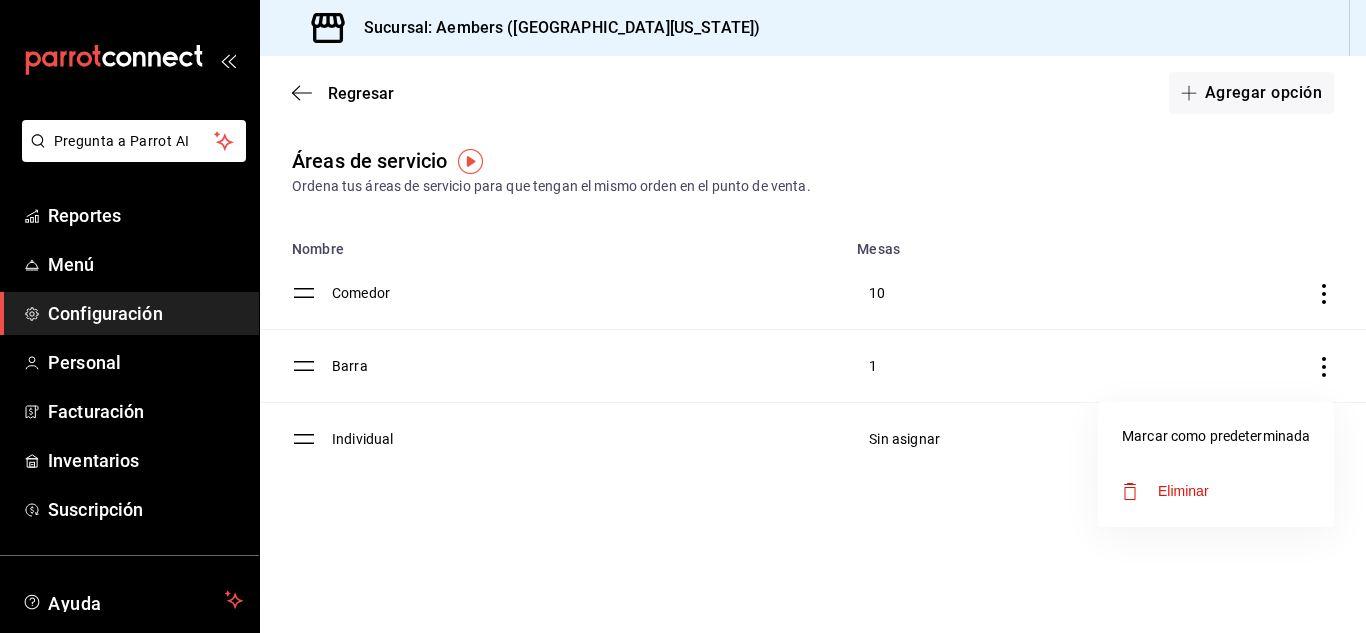 click on "Eliminar" at bounding box center [1183, 491] 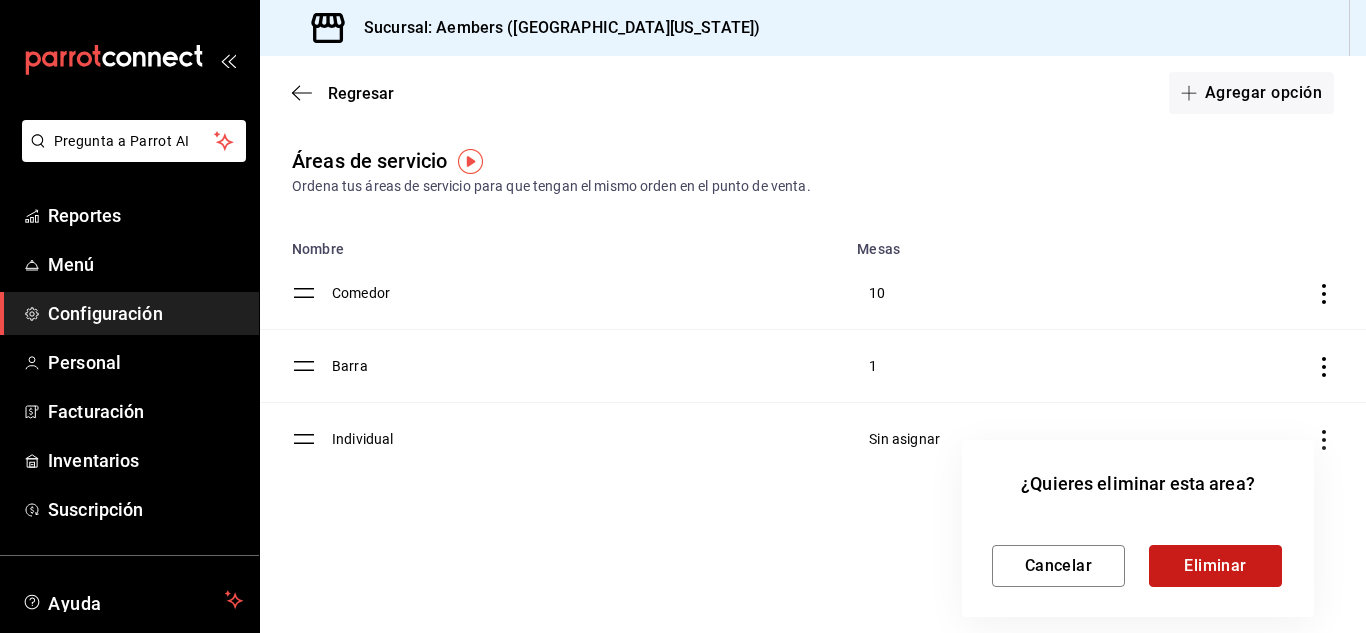 click on "Eliminar" at bounding box center (1215, 566) 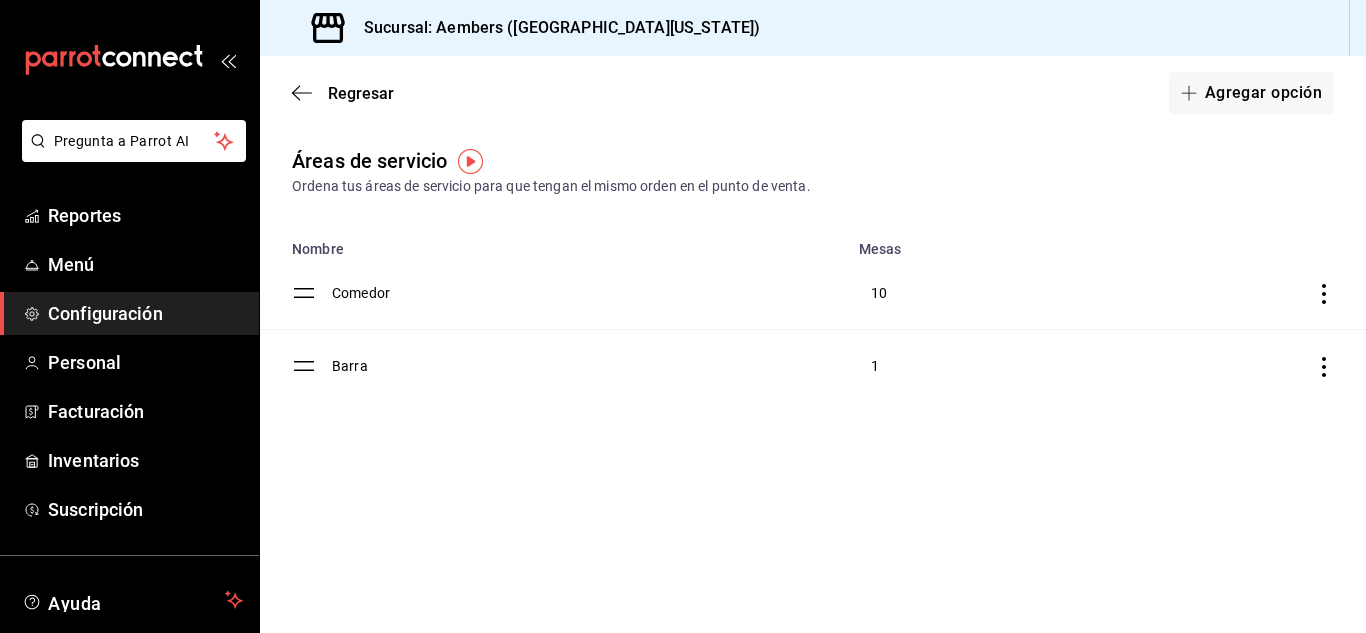 click at bounding box center (1236, 366) 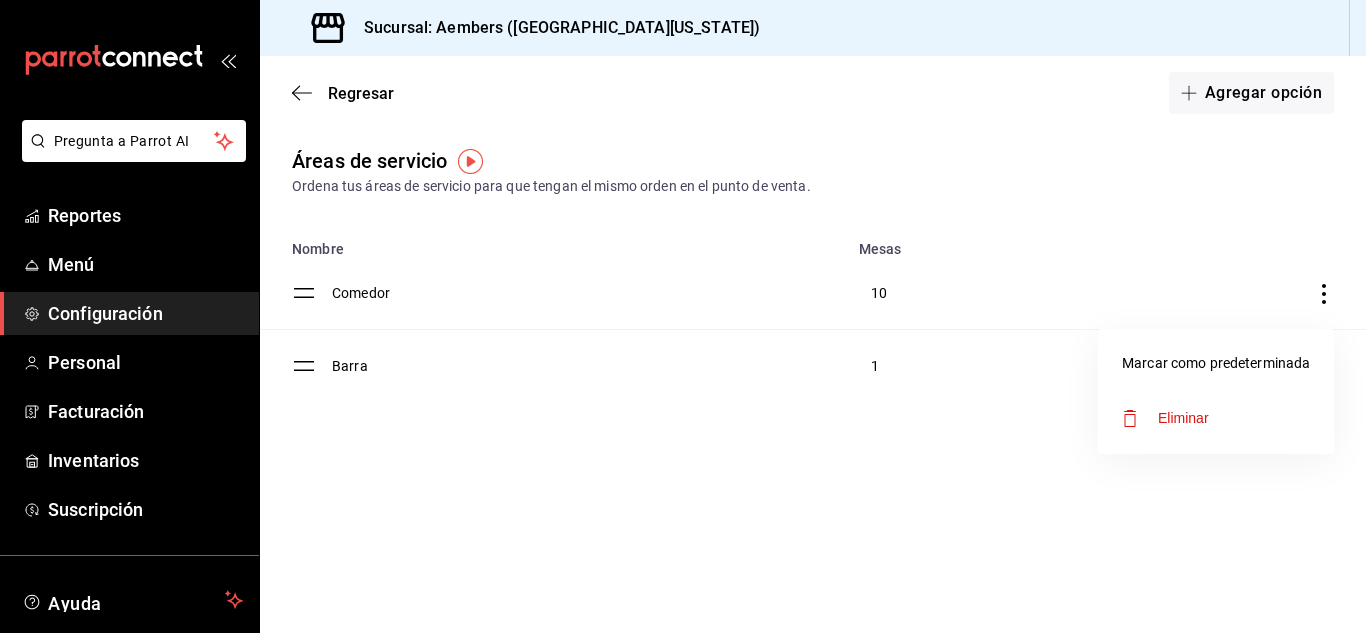 drag, startPoint x: 1222, startPoint y: 362, endPoint x: 754, endPoint y: 481, distance: 482.89233 